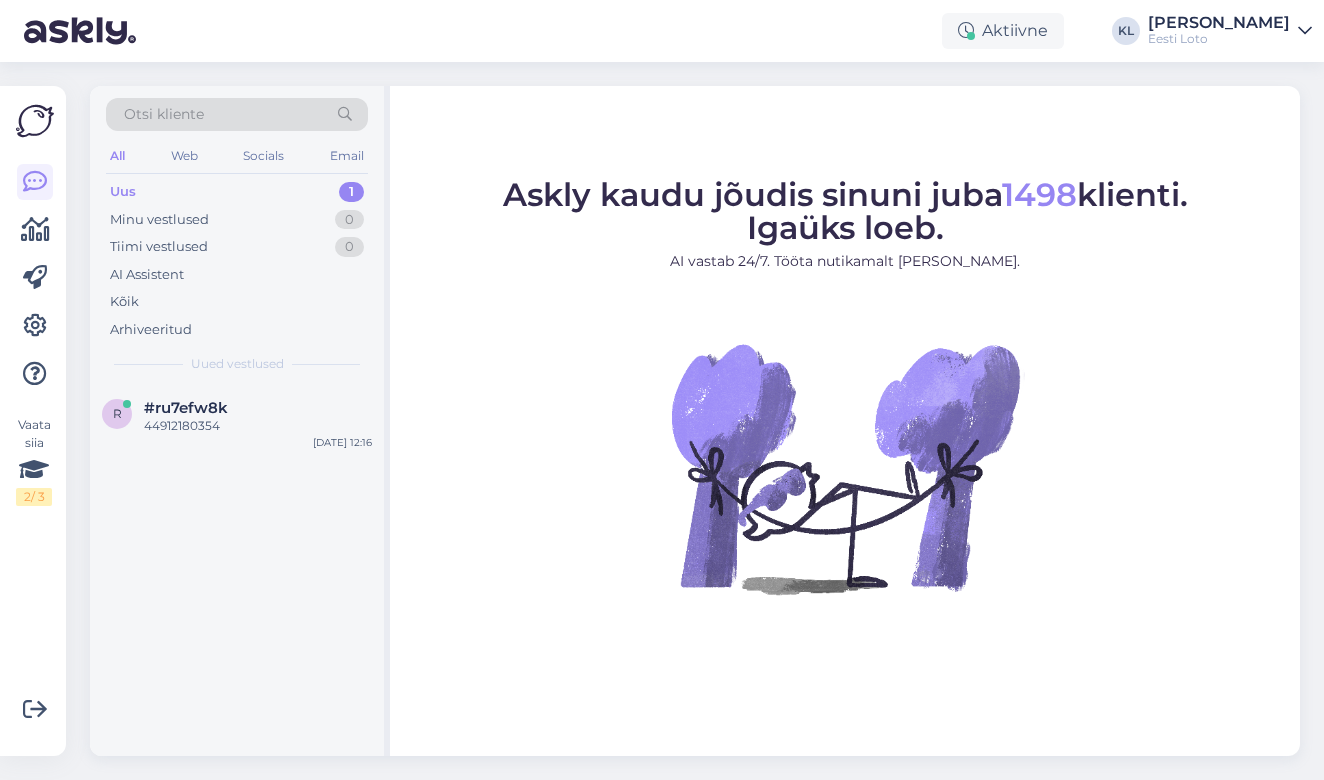 scroll, scrollTop: 0, scrollLeft: 0, axis: both 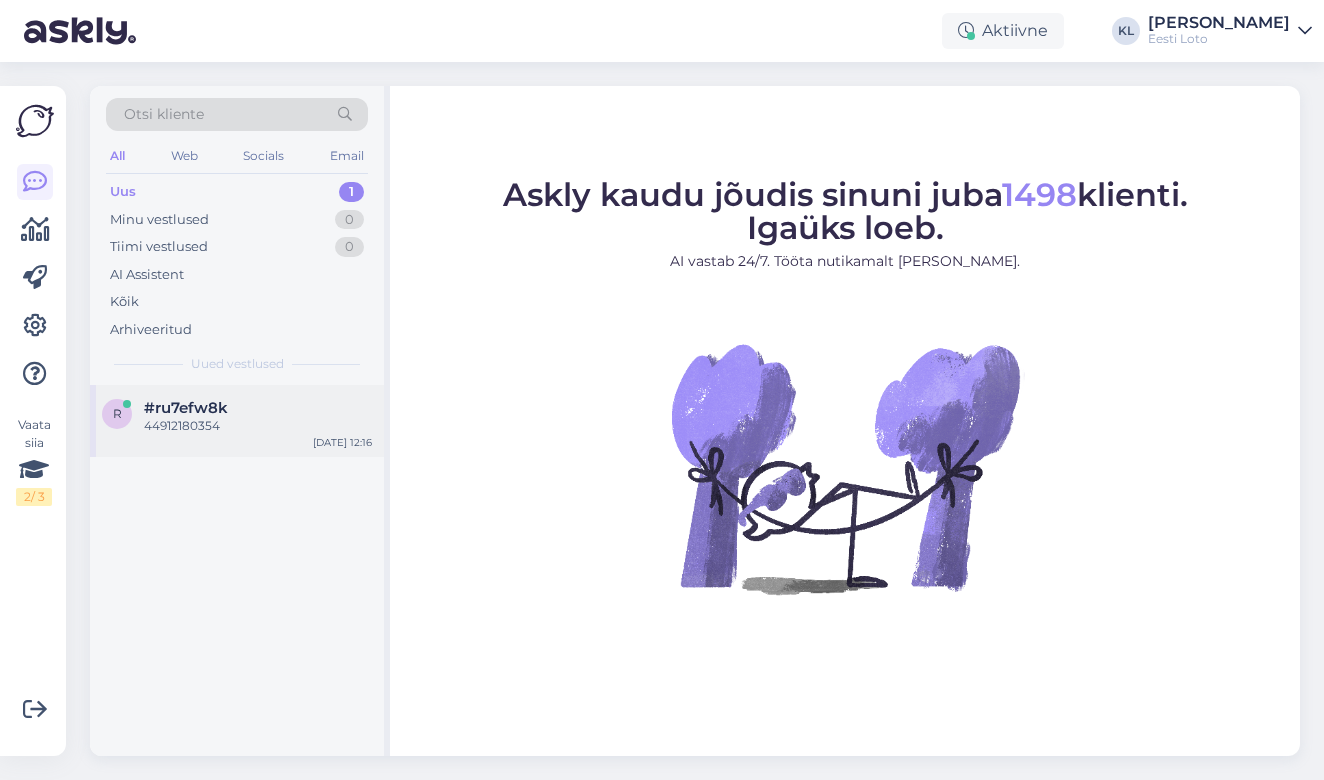 click on "#ru7efw8k" at bounding box center (186, 408) 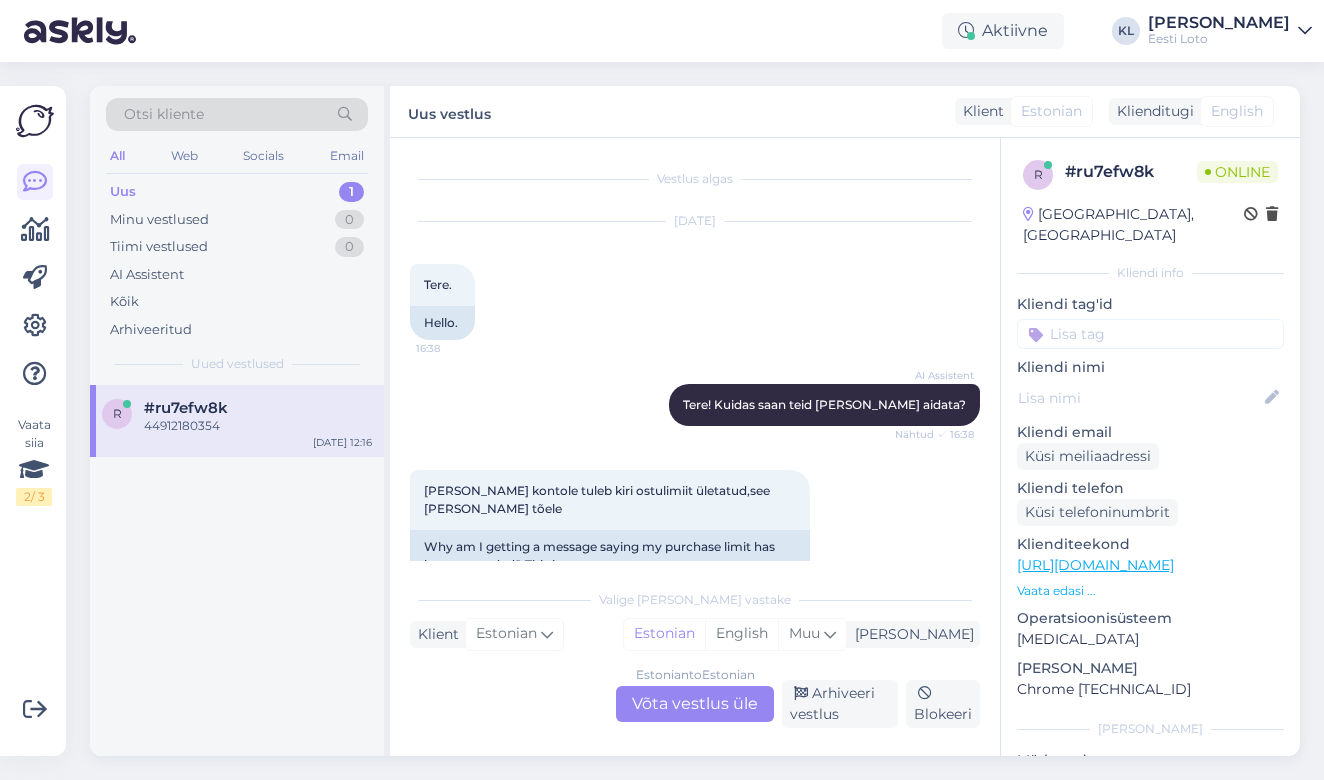 scroll, scrollTop: 695, scrollLeft: 0, axis: vertical 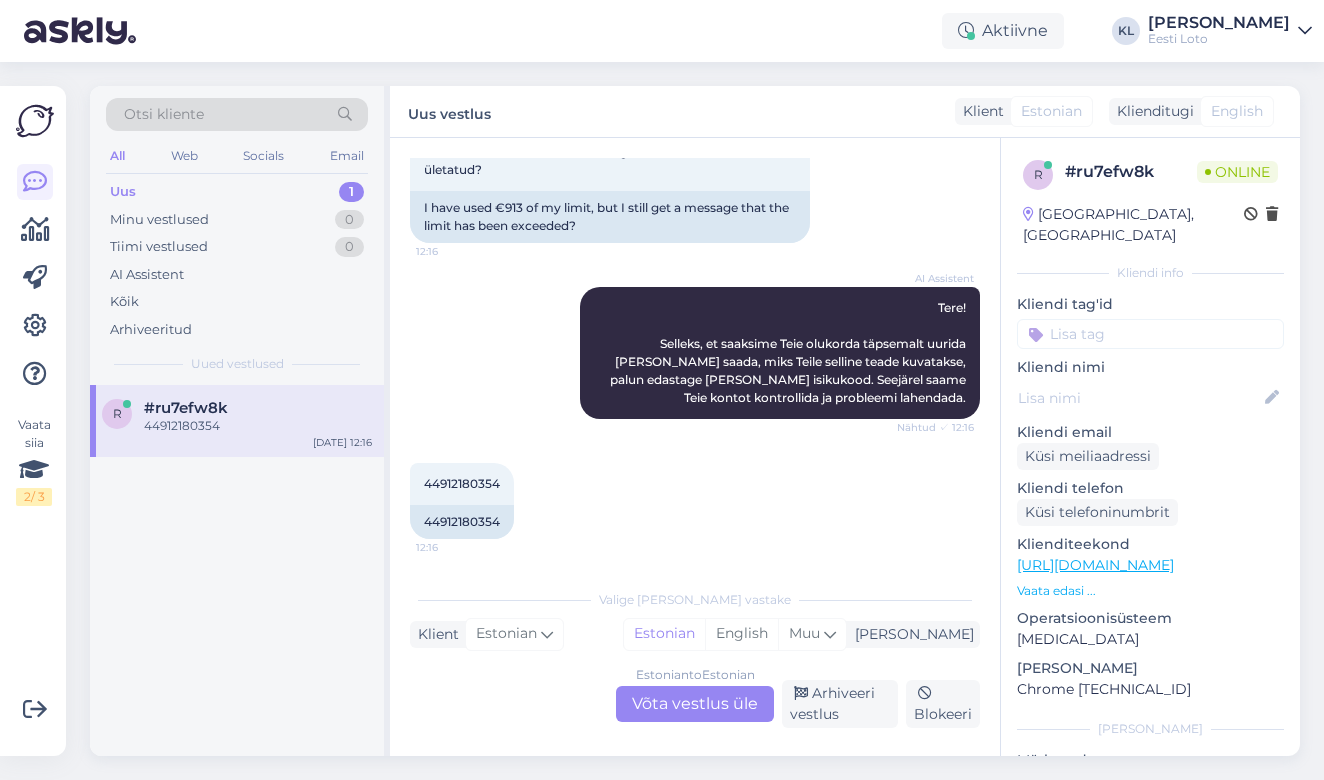 click on "Estonian  to  Estonian Võta vestlus üle" at bounding box center (695, 704) 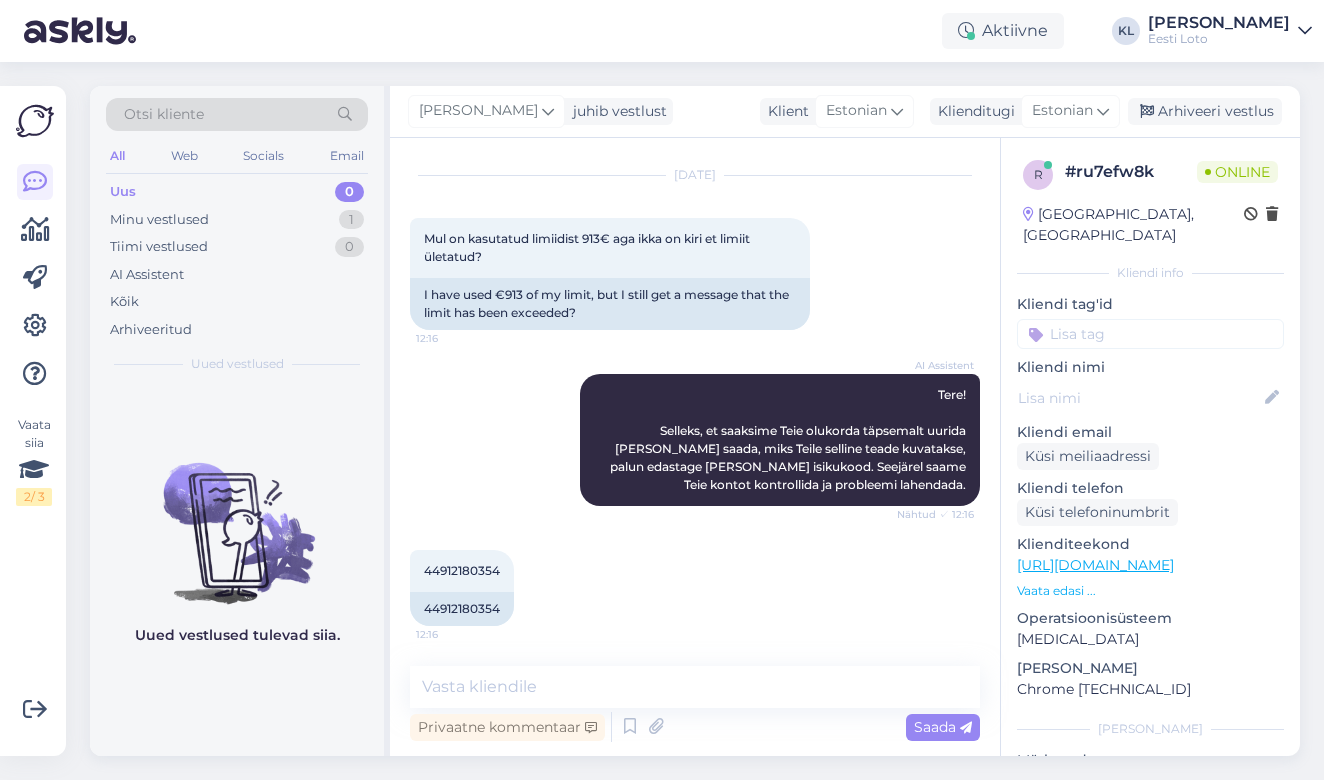 scroll, scrollTop: 608, scrollLeft: 0, axis: vertical 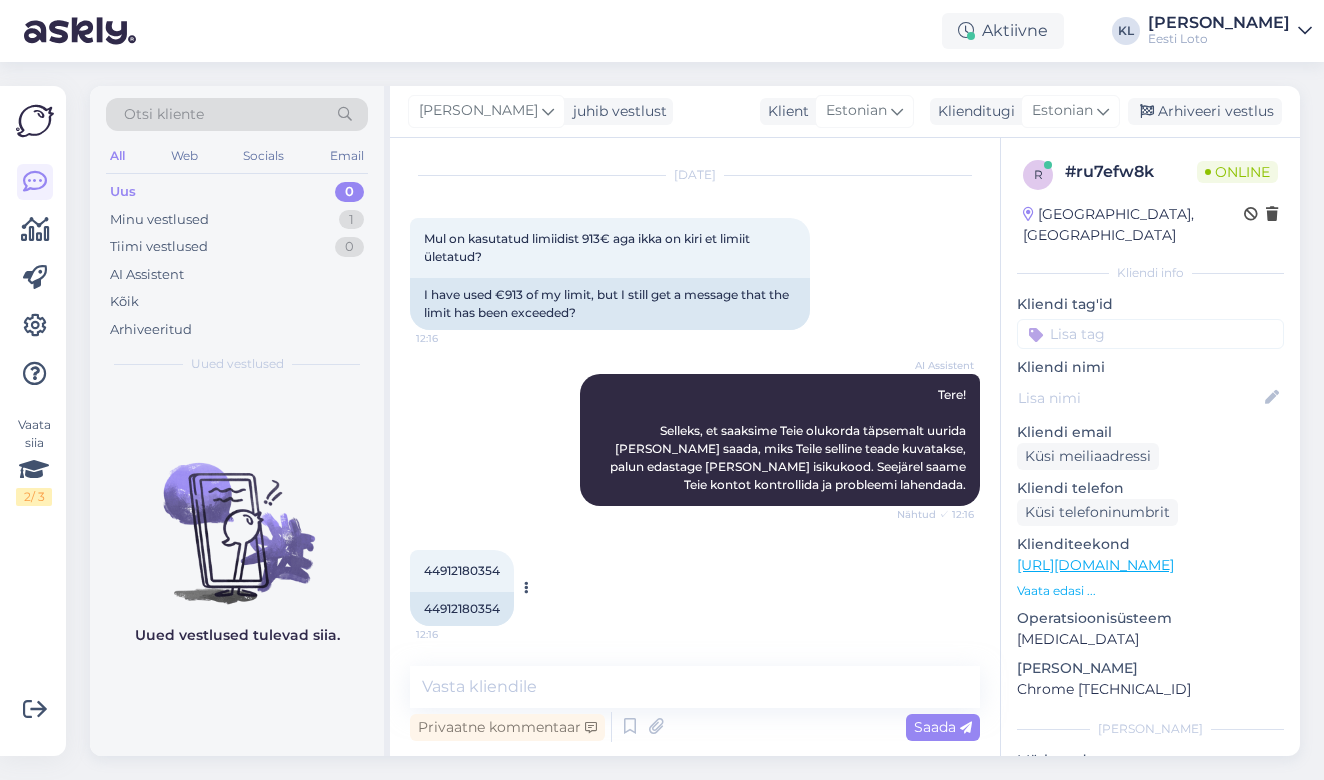 click on "44912180354" at bounding box center (462, 570) 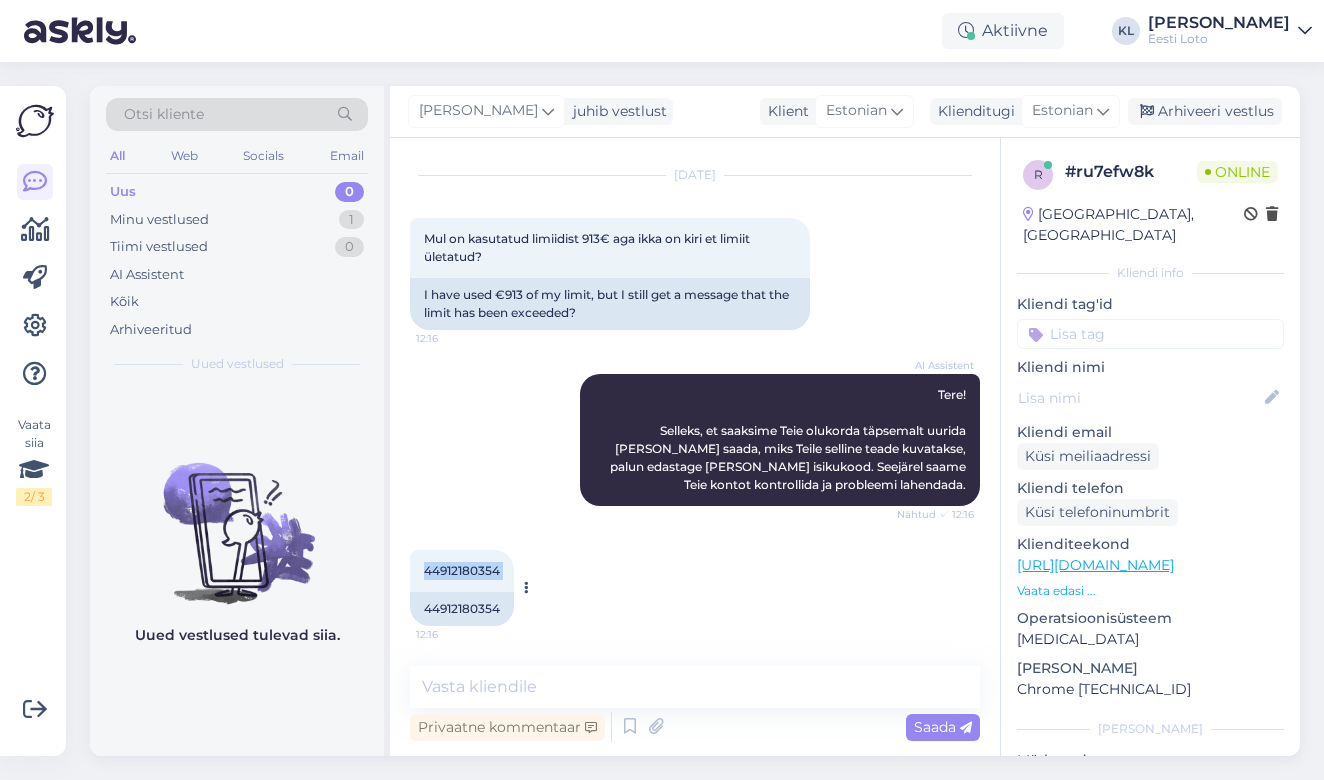 click on "44912180354" at bounding box center (462, 570) 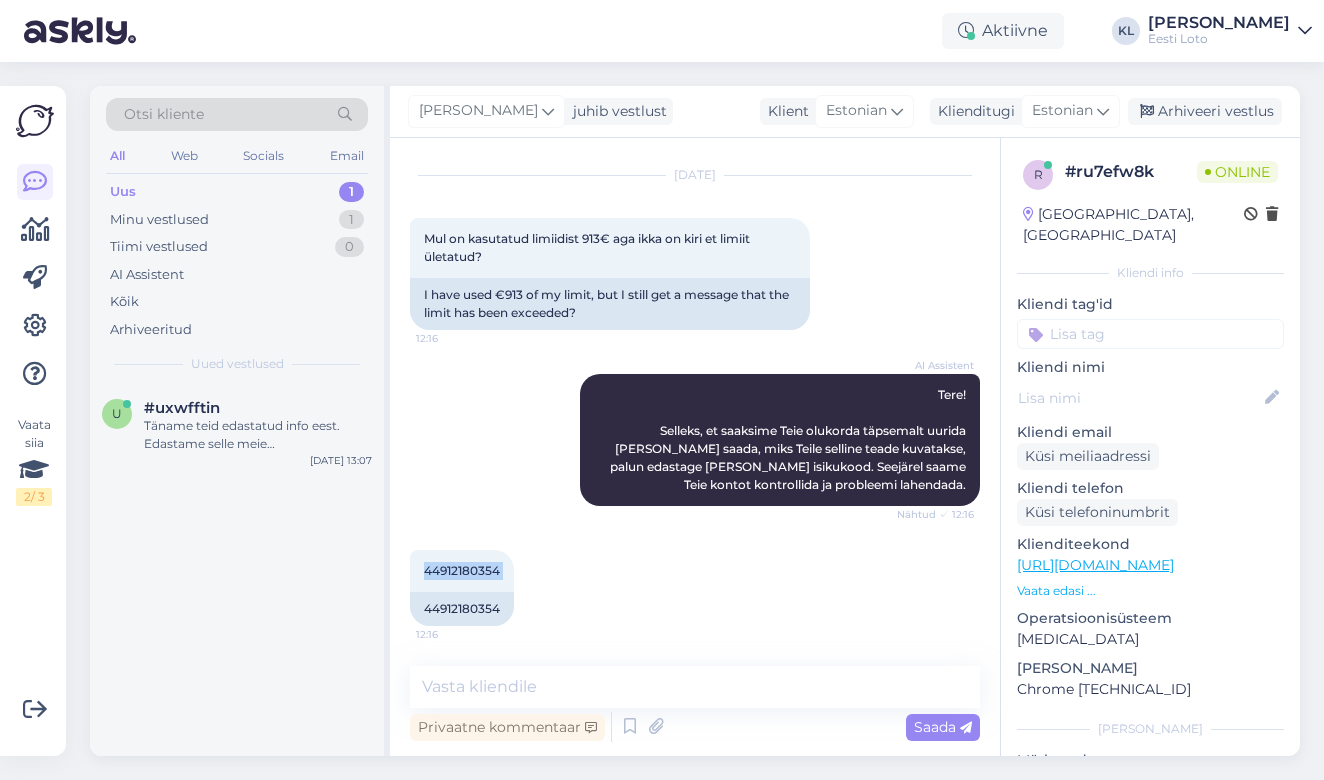 scroll, scrollTop: 608, scrollLeft: 0, axis: vertical 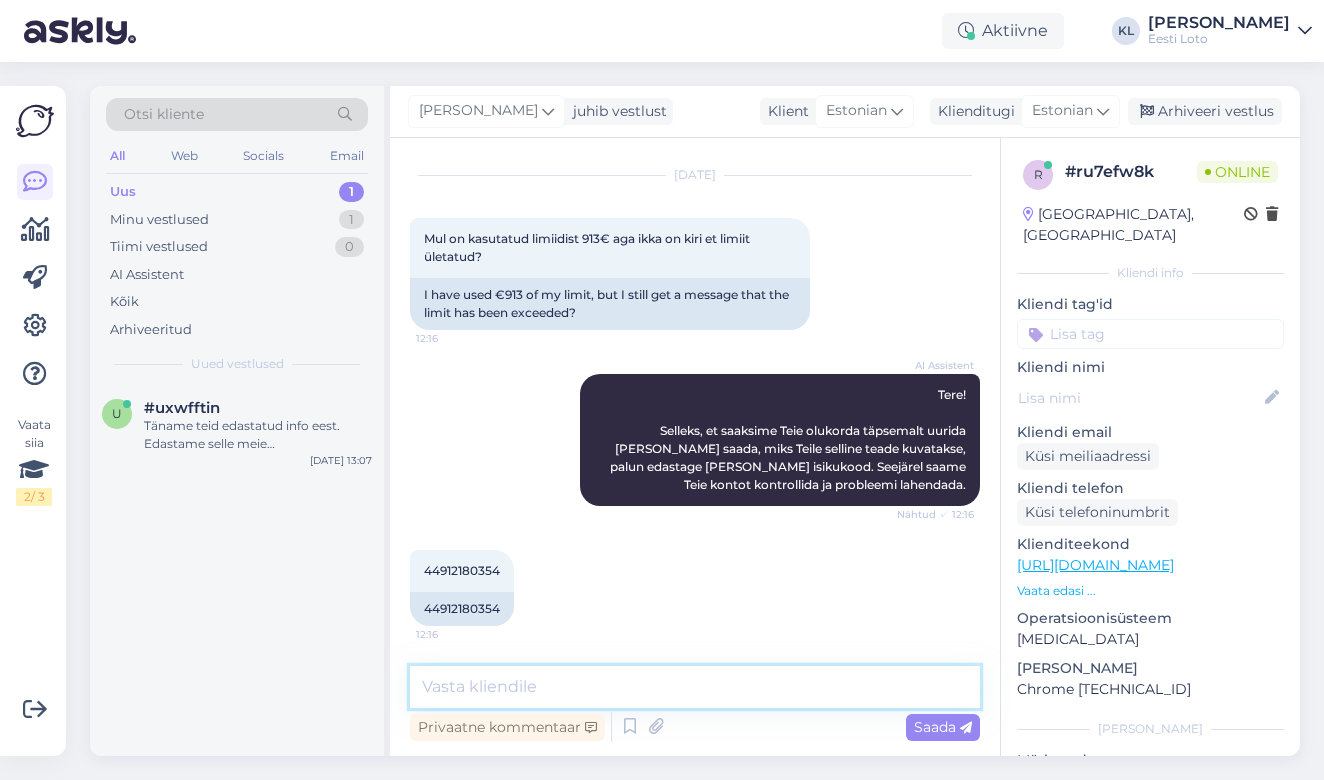 click at bounding box center (695, 687) 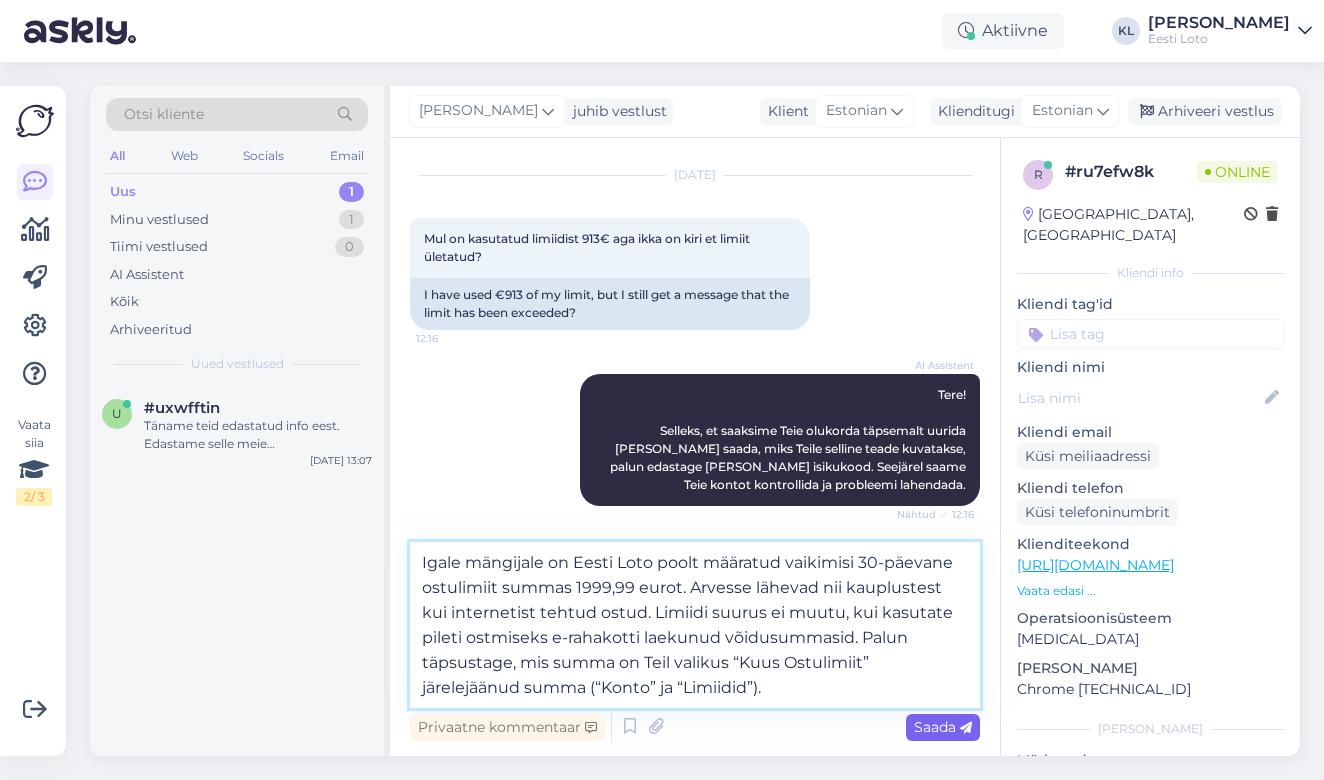 type on "Igale mängijale on Eesti Loto poolt määratud vaikimisi 30-päevane ostulimiit summas 1999,99 eurot. Arvesse lähevad nii kauplustest kui internetist tehtud ostud. Limiidi suurus ei muutu, kui kasutate pileti ostmiseks e-rahakotti laekunud võidusummasid. Palun täpsustage, mis summa on Teil valikus “Kuus Ostulimiit” järelejäänud summa (“Konto” ja “Limiidid”)." 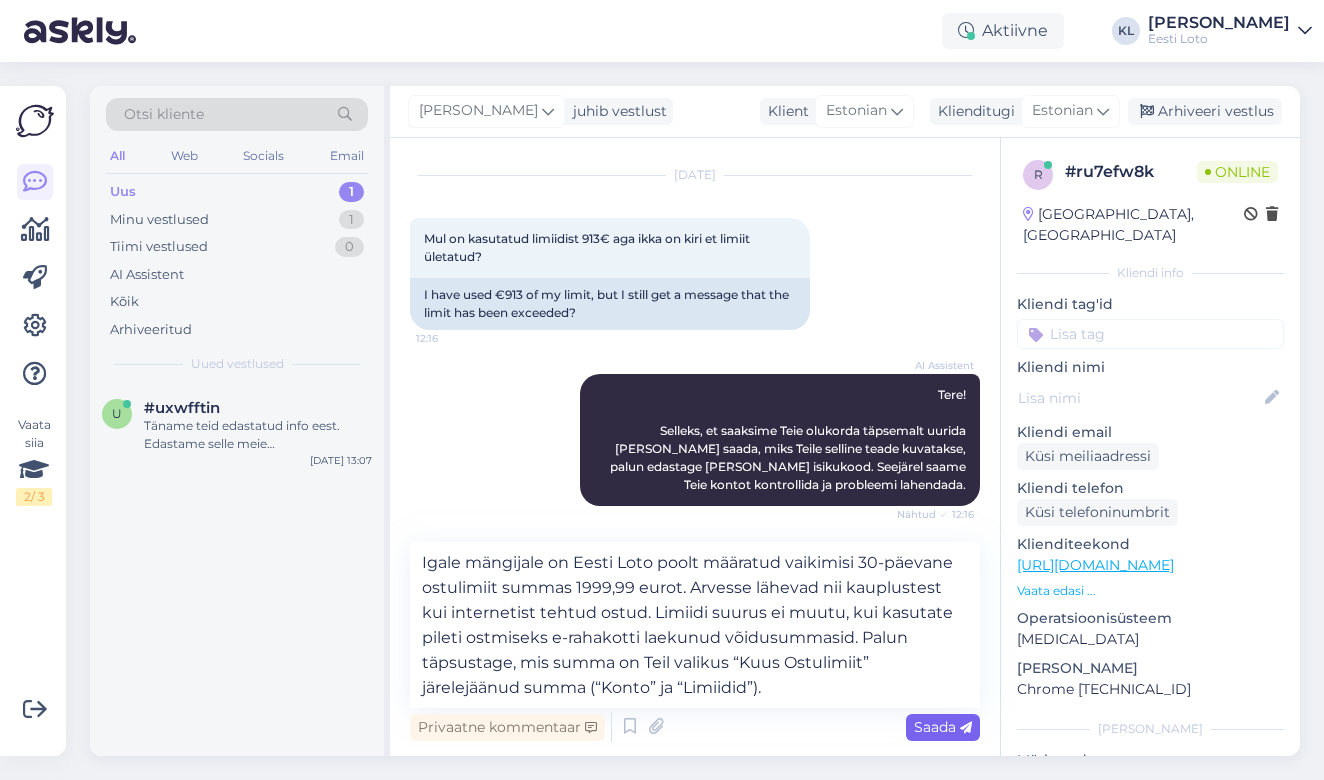 click on "Saada" at bounding box center (943, 727) 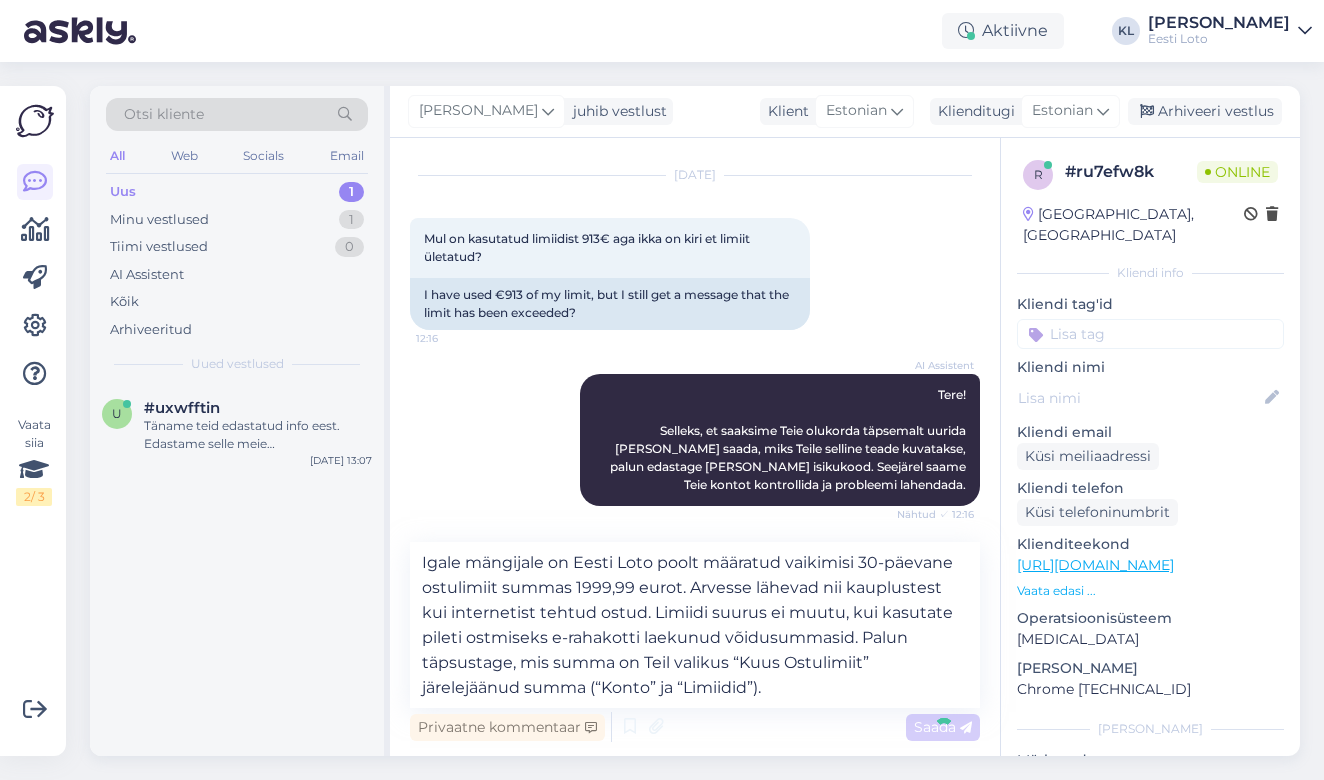 type 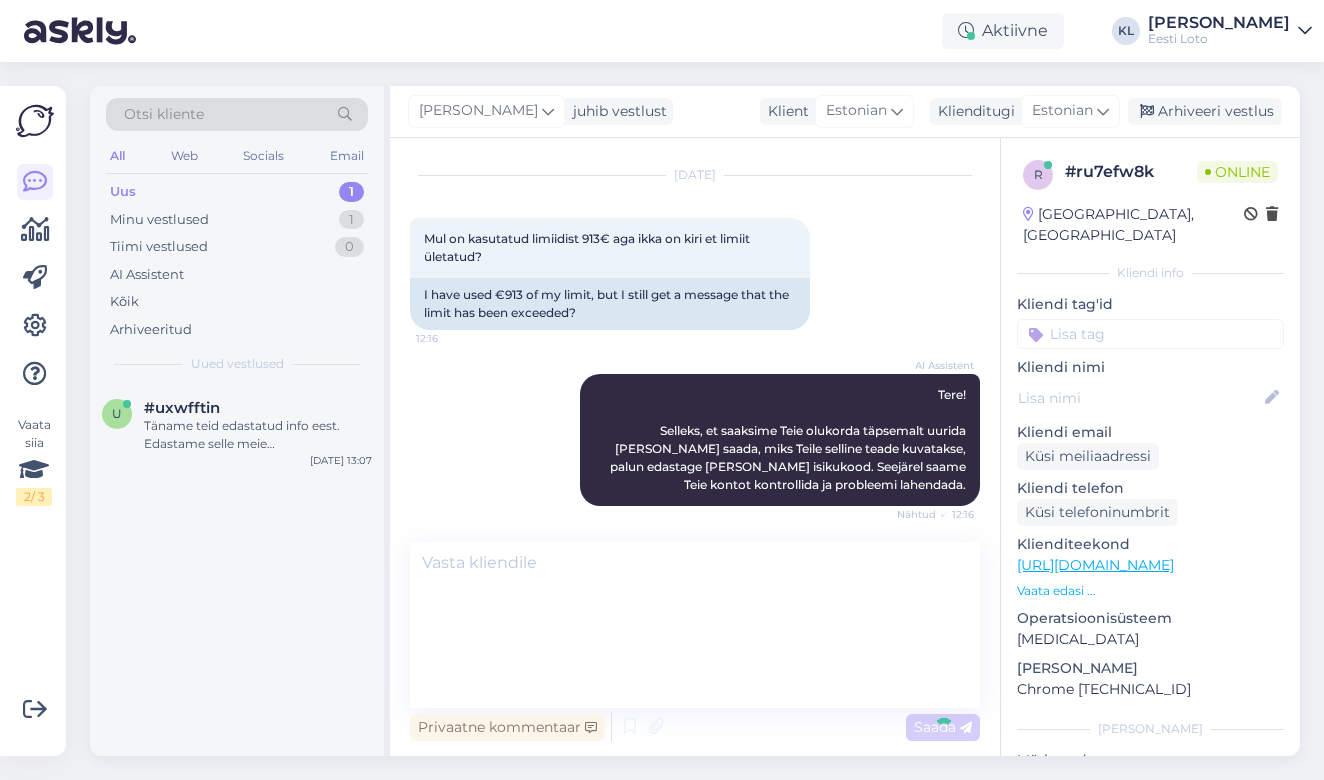 scroll, scrollTop: 802, scrollLeft: 0, axis: vertical 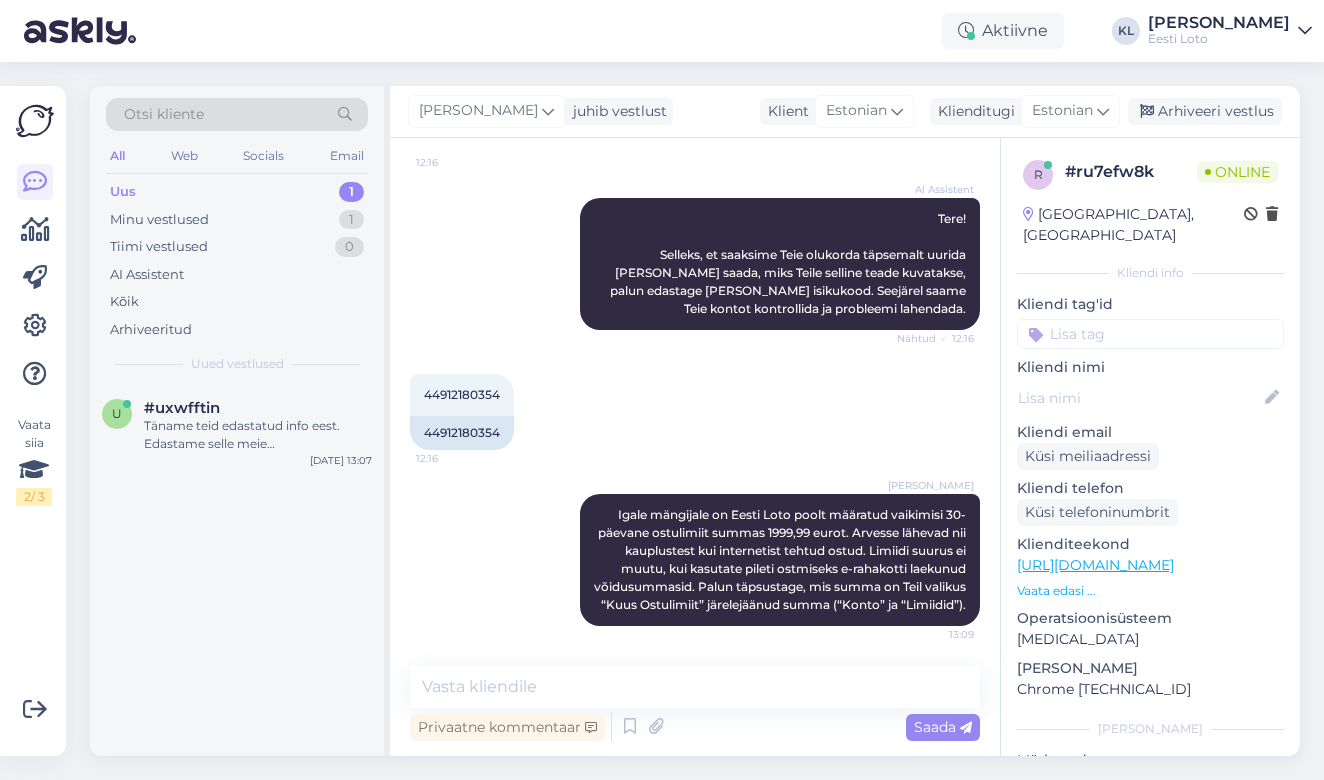 click at bounding box center (1150, 334) 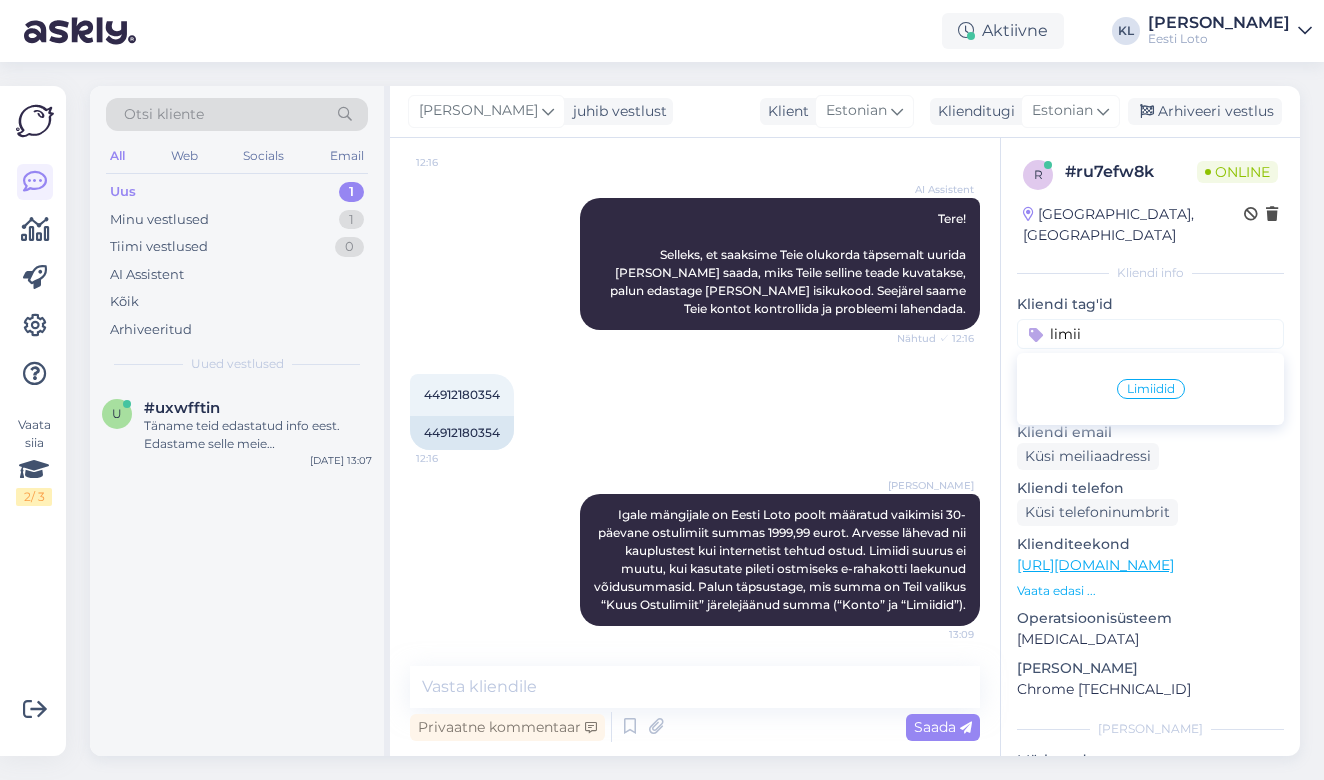 type on "limii" 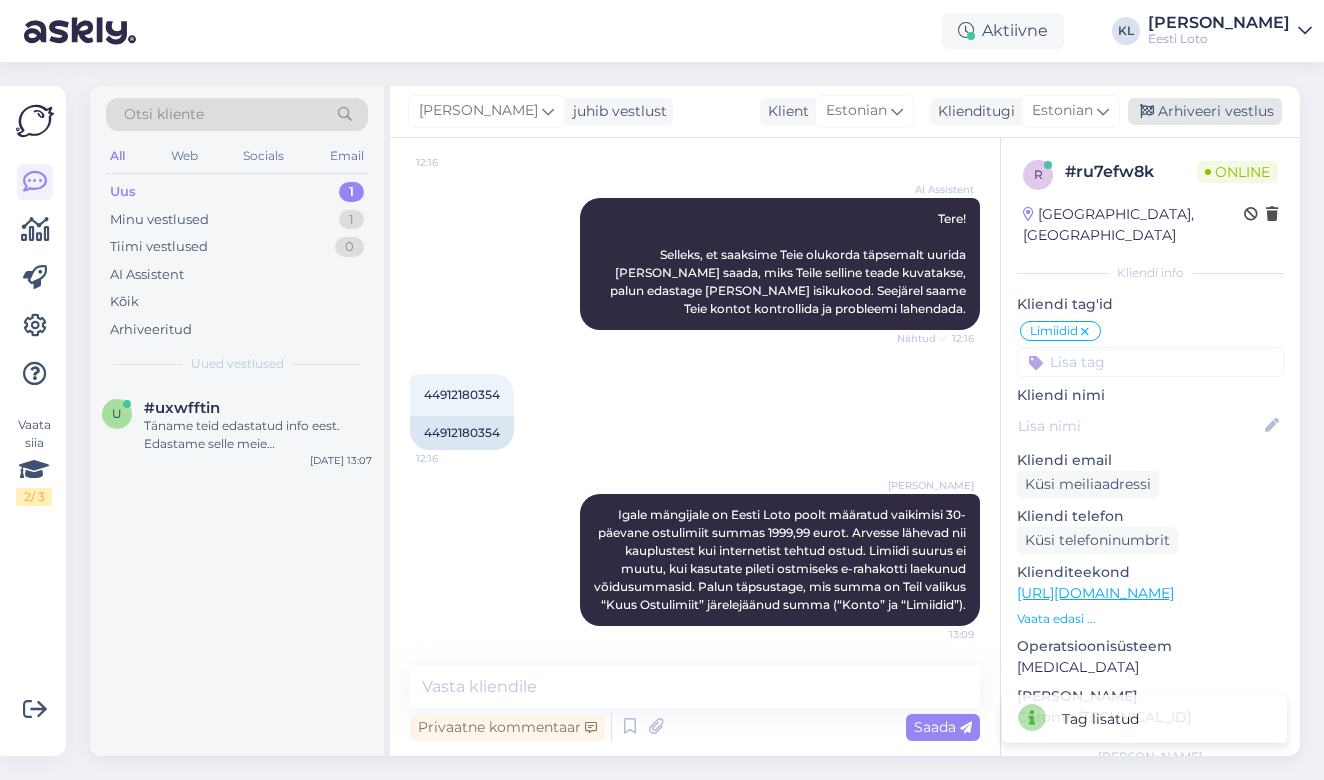 click on "Arhiveeri vestlus" at bounding box center (1205, 111) 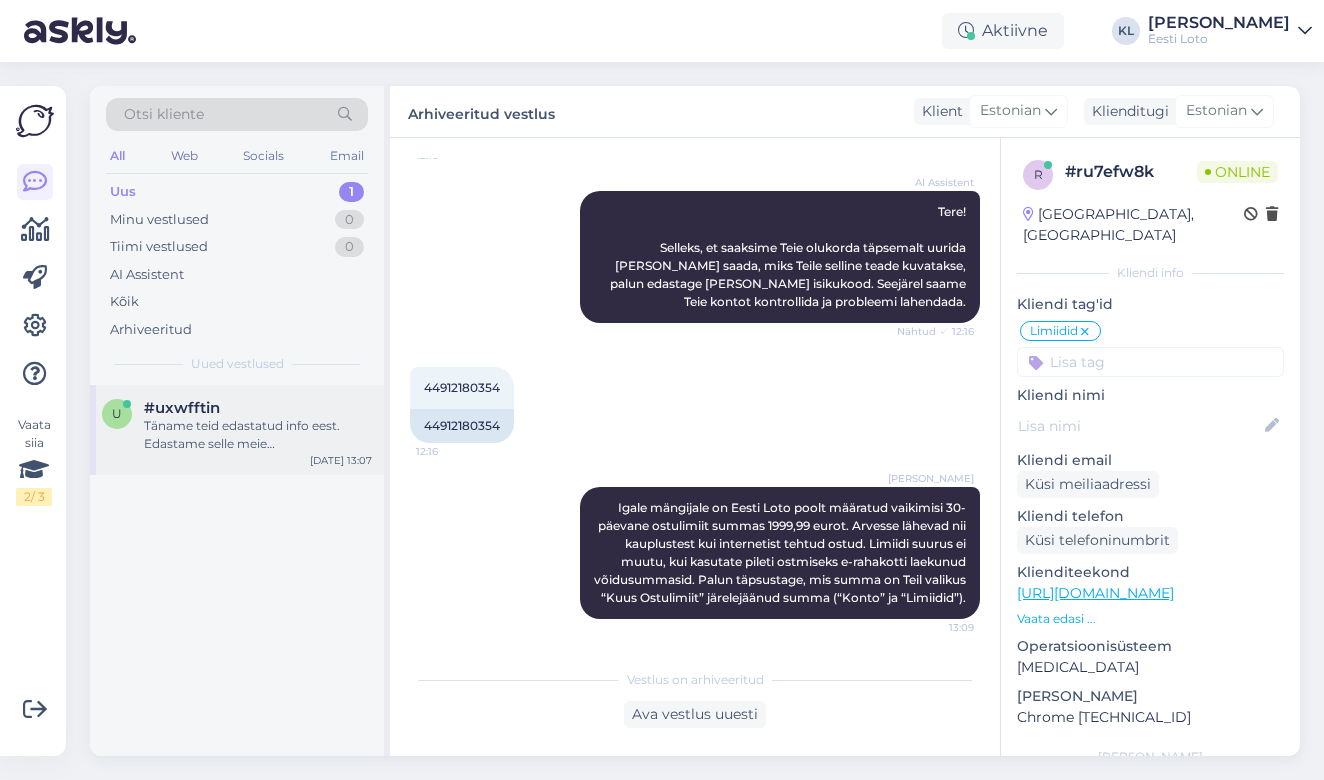 click on "#uxwfftin" at bounding box center (258, 408) 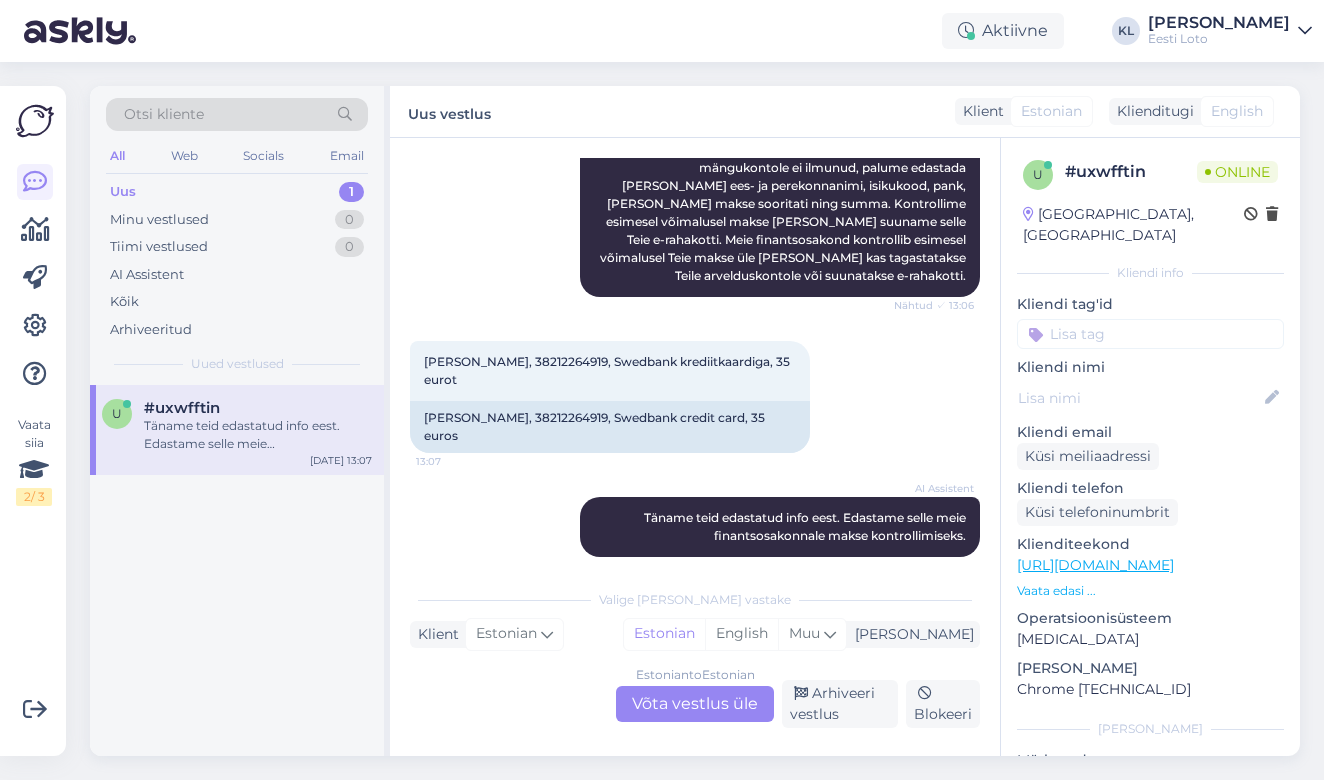 click on "Estonian  to  Estonian Võta vestlus üle" at bounding box center (695, 704) 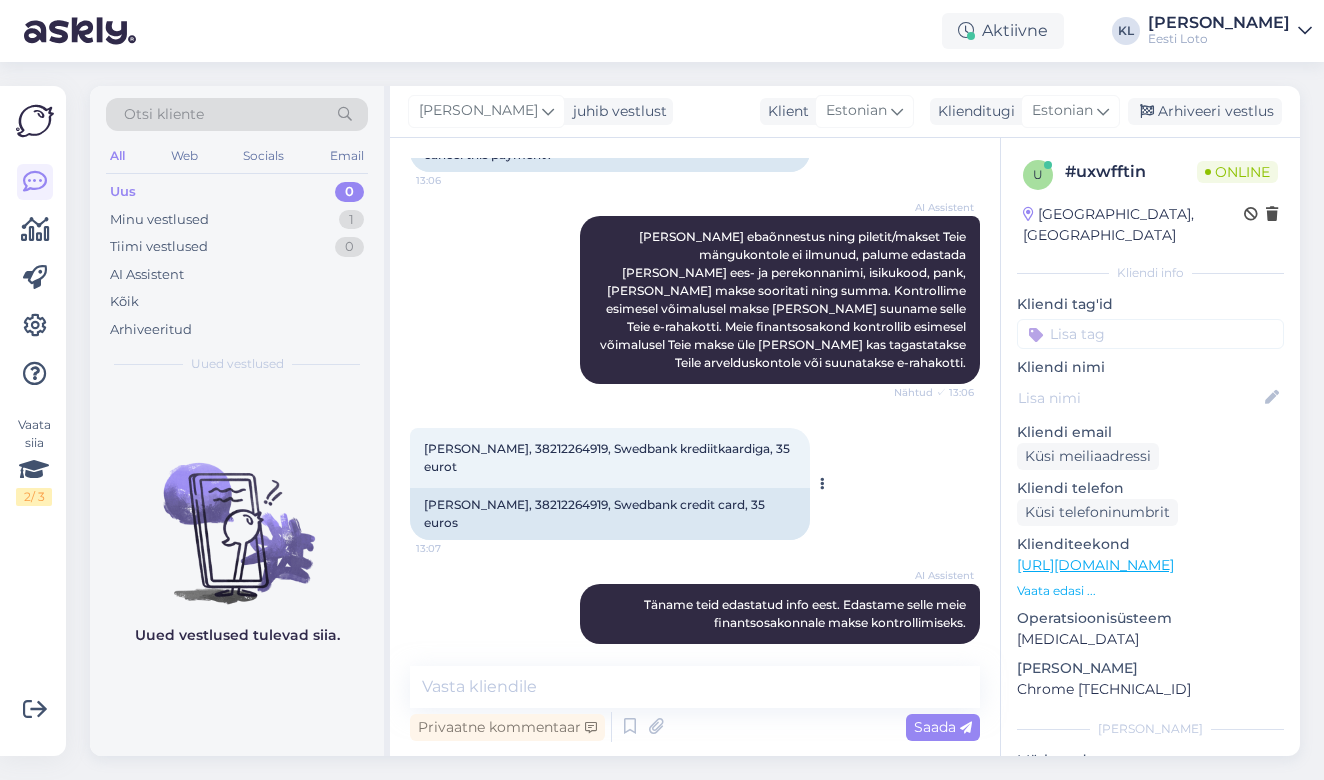 click on "[PERSON_NAME], 38212264919, Swedbank krediitkaardiga, 35 eurot" at bounding box center [608, 457] 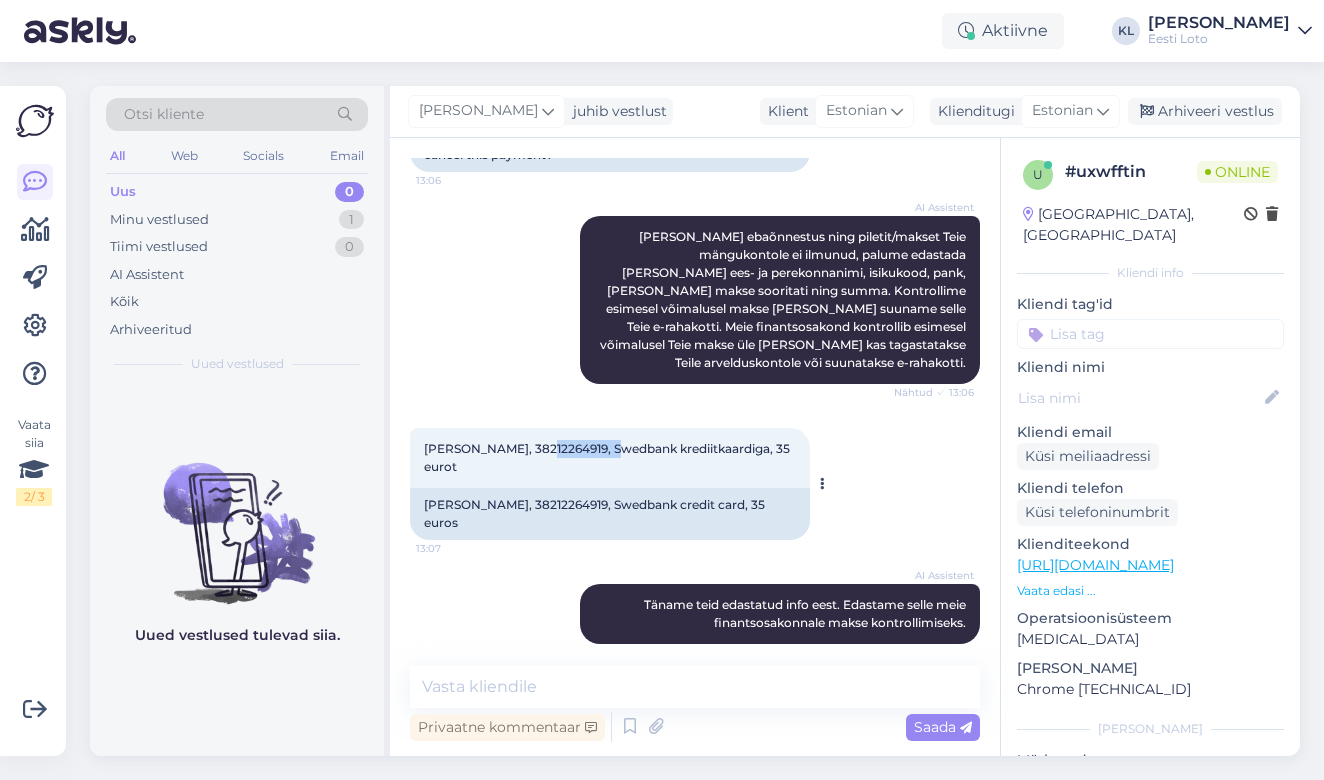 click on "[PERSON_NAME], 38212264919, Swedbank krediitkaardiga, 35 eurot" at bounding box center (608, 457) 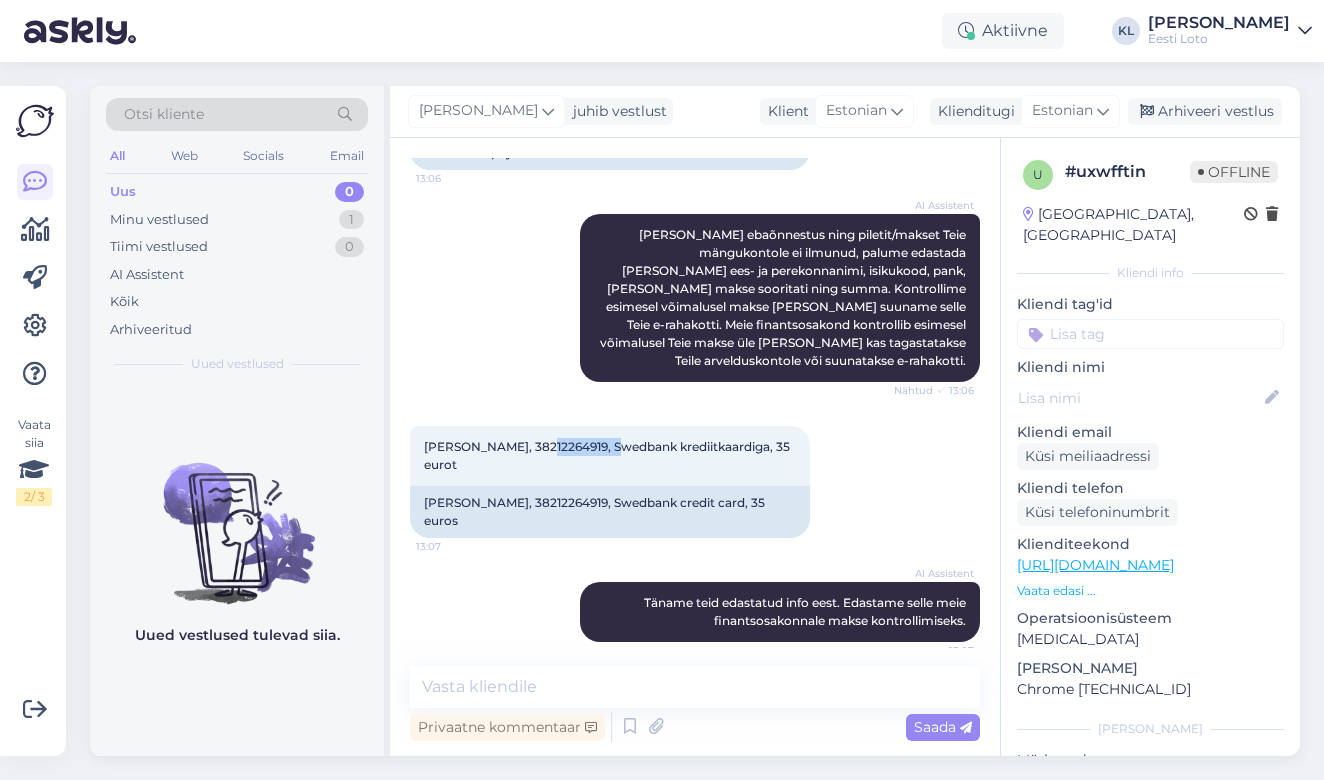 scroll, scrollTop: 518, scrollLeft: 0, axis: vertical 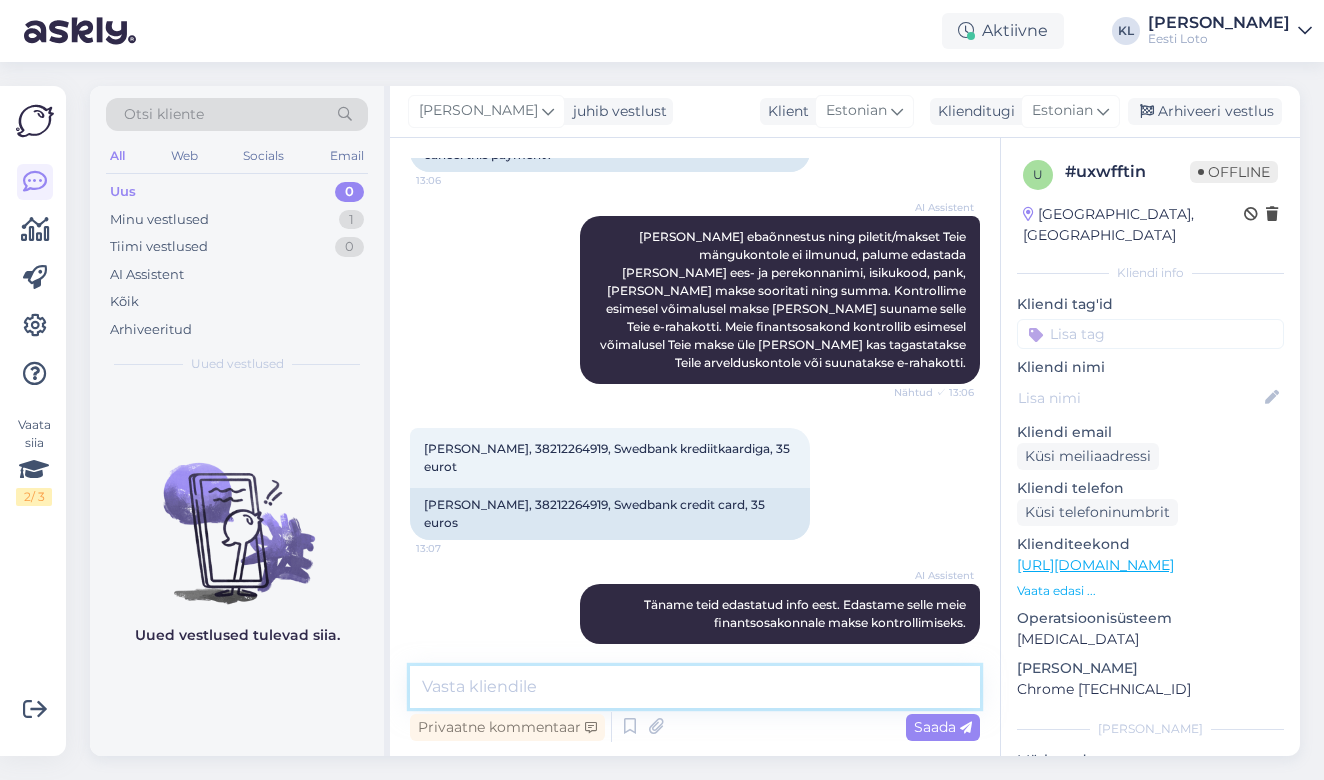click at bounding box center (695, 687) 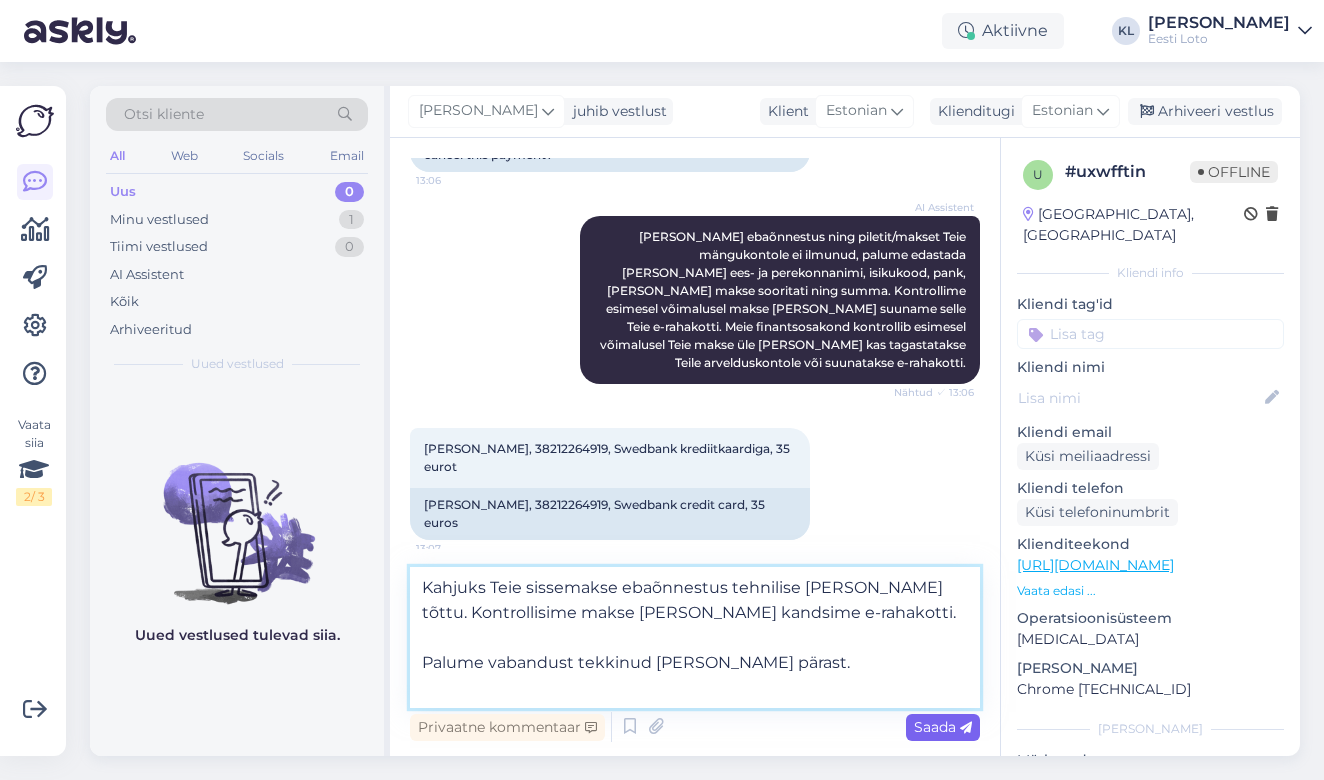 type on "Kahjuks Teie sissemakse ebaõnnestus tehnilise [PERSON_NAME] tõttu. Kontrollisime makse [PERSON_NAME] kandsime e-rahakotti.
Palume vabandust tekkinud [PERSON_NAME] pärast." 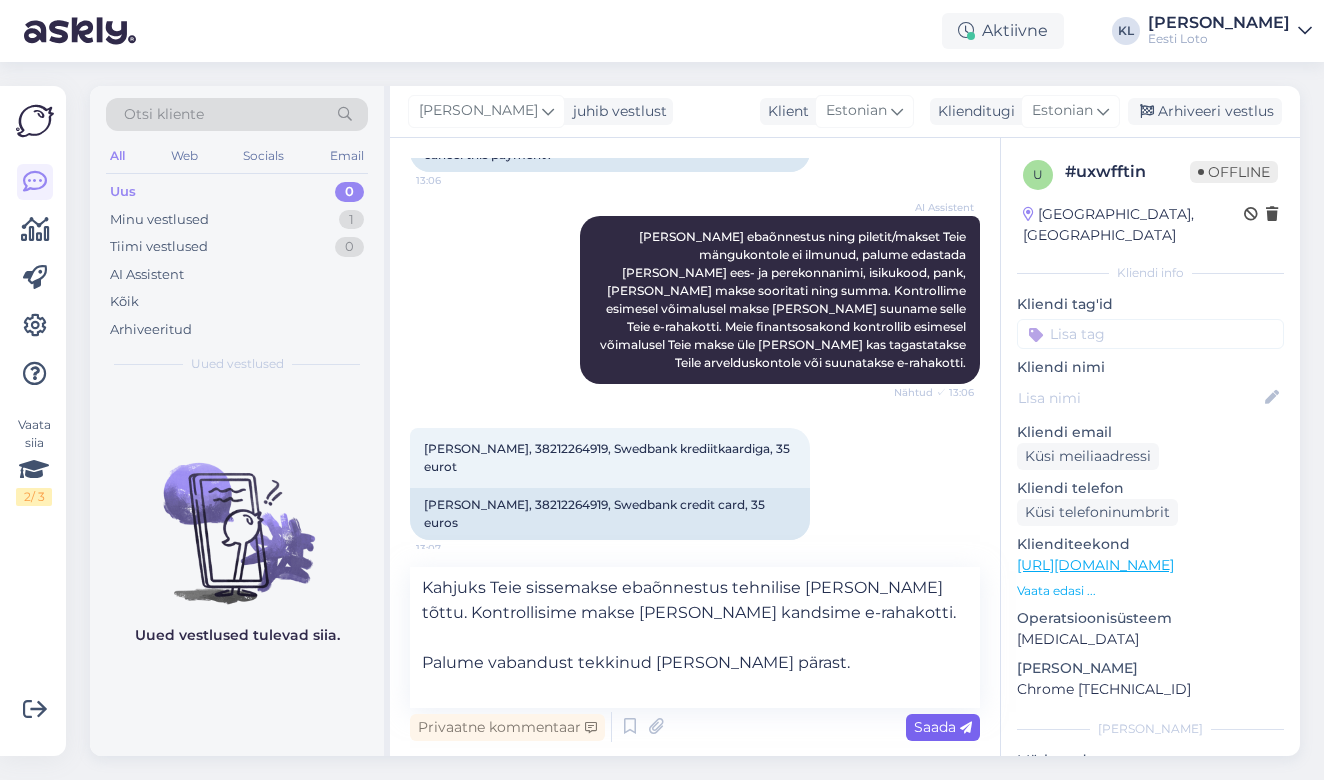 click on "Saada" at bounding box center [943, 727] 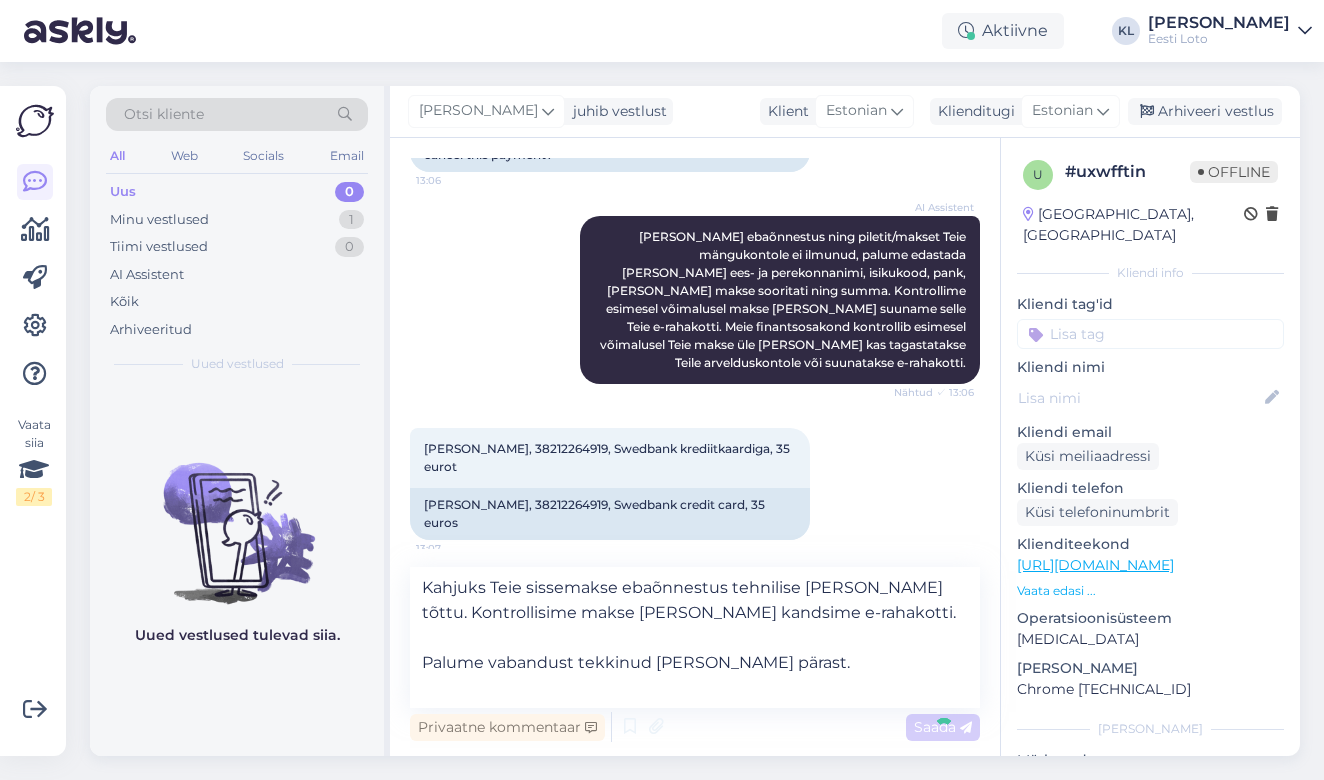 type 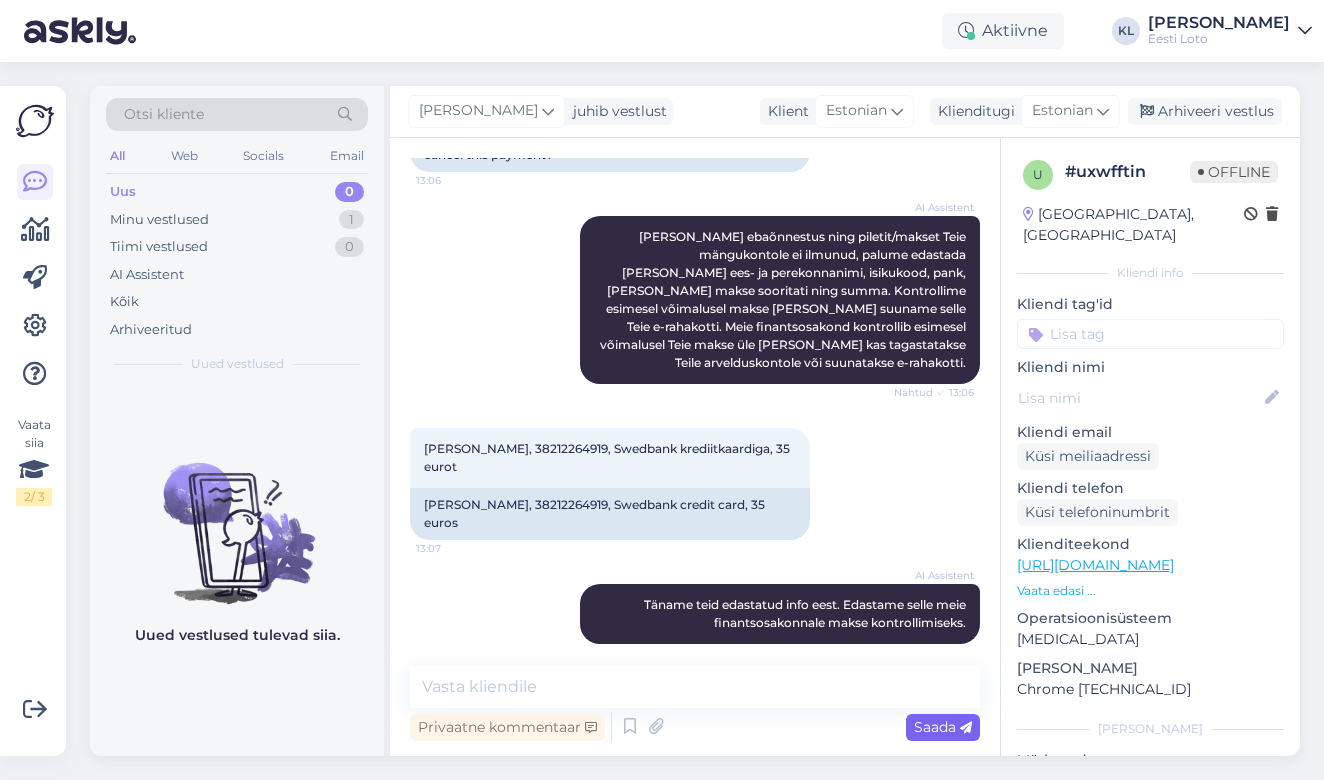 scroll, scrollTop: 658, scrollLeft: 0, axis: vertical 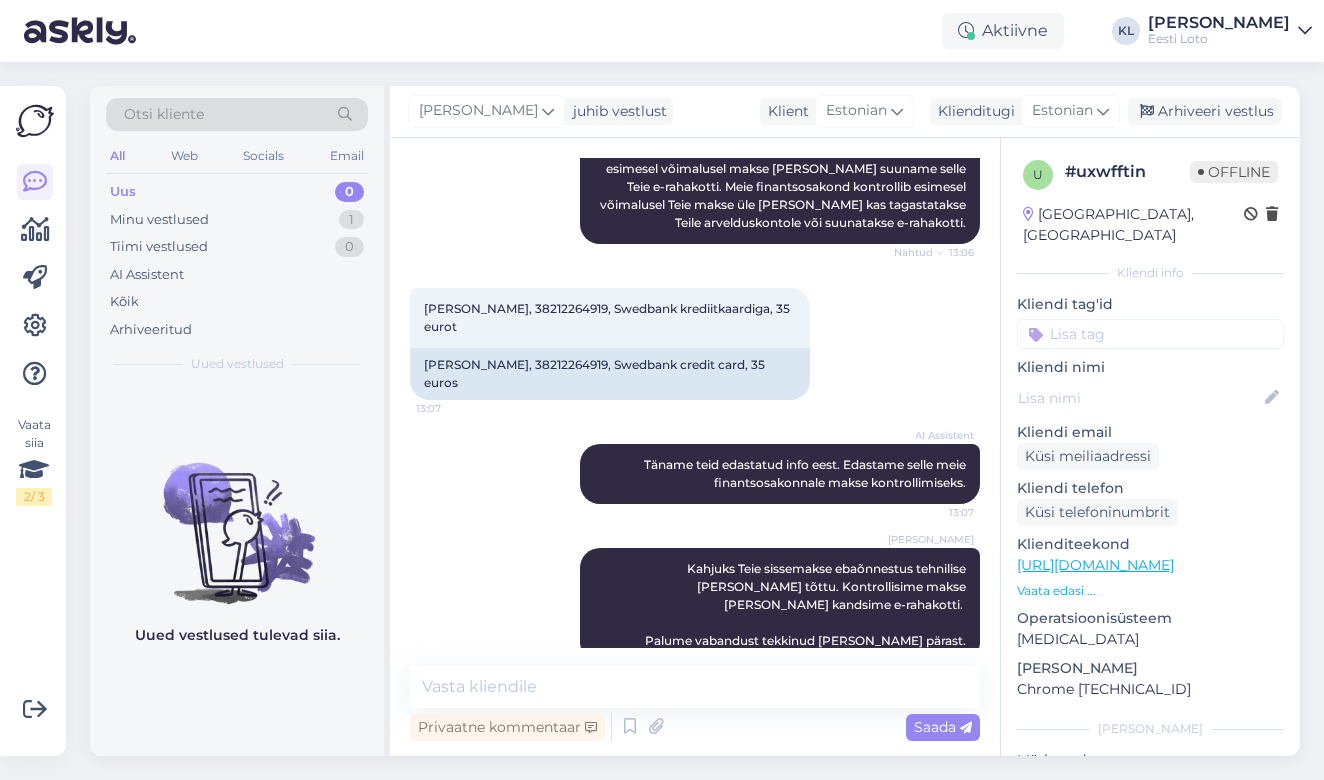 click at bounding box center [1150, 334] 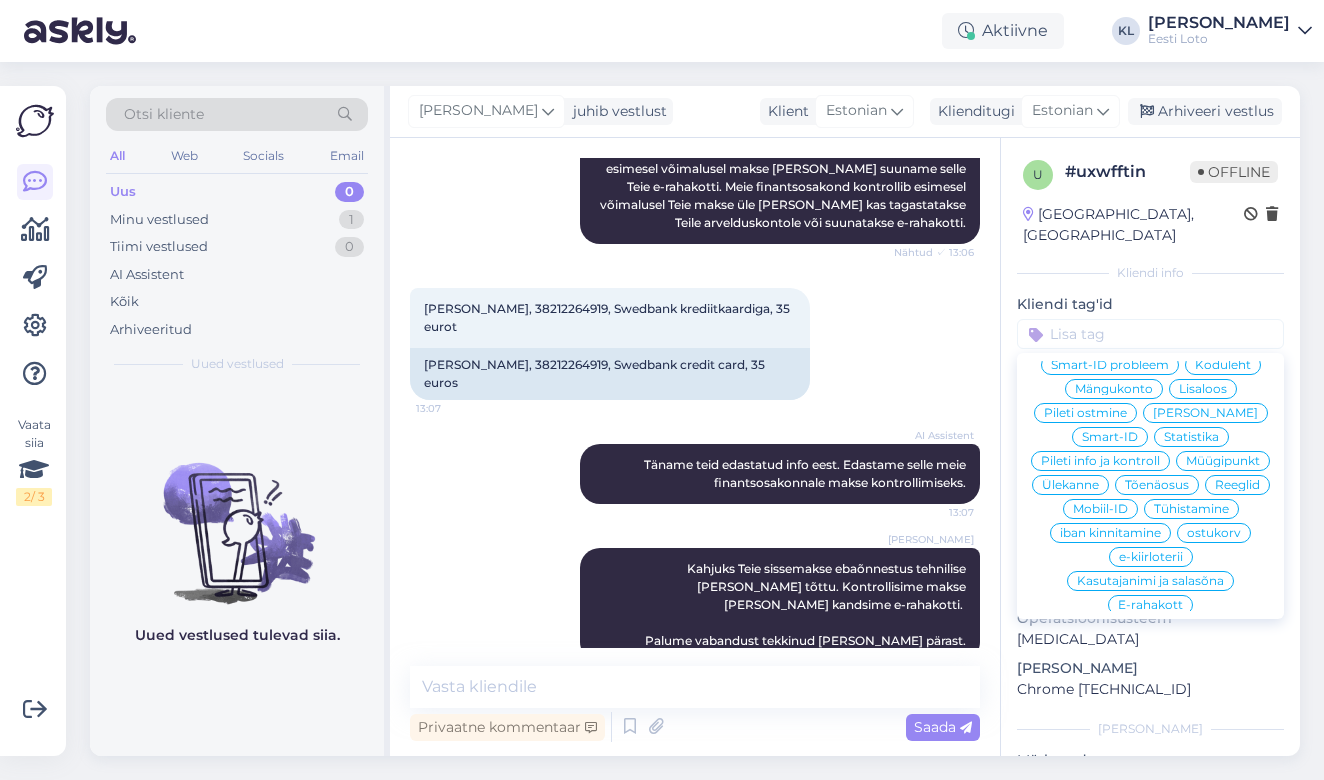 scroll, scrollTop: 214, scrollLeft: 0, axis: vertical 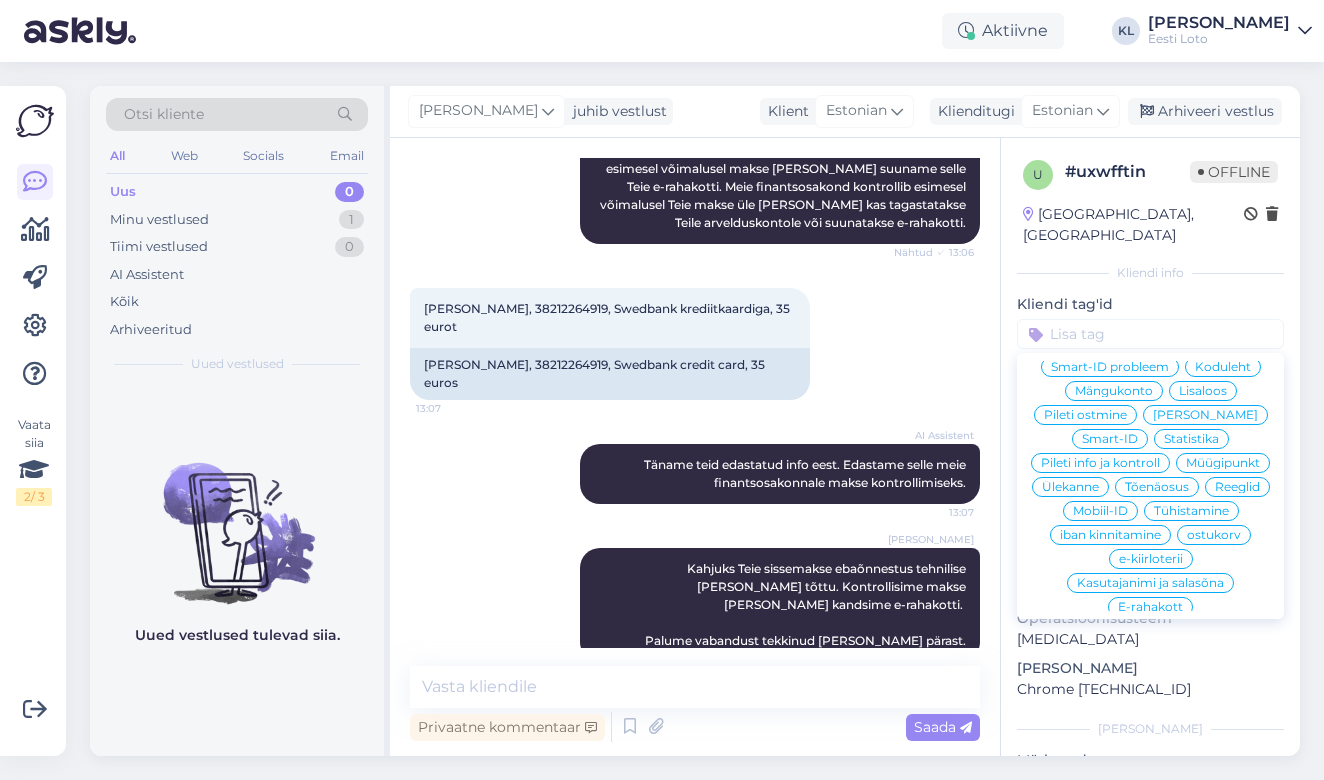 click on "E-rahakott" at bounding box center [1150, 607] 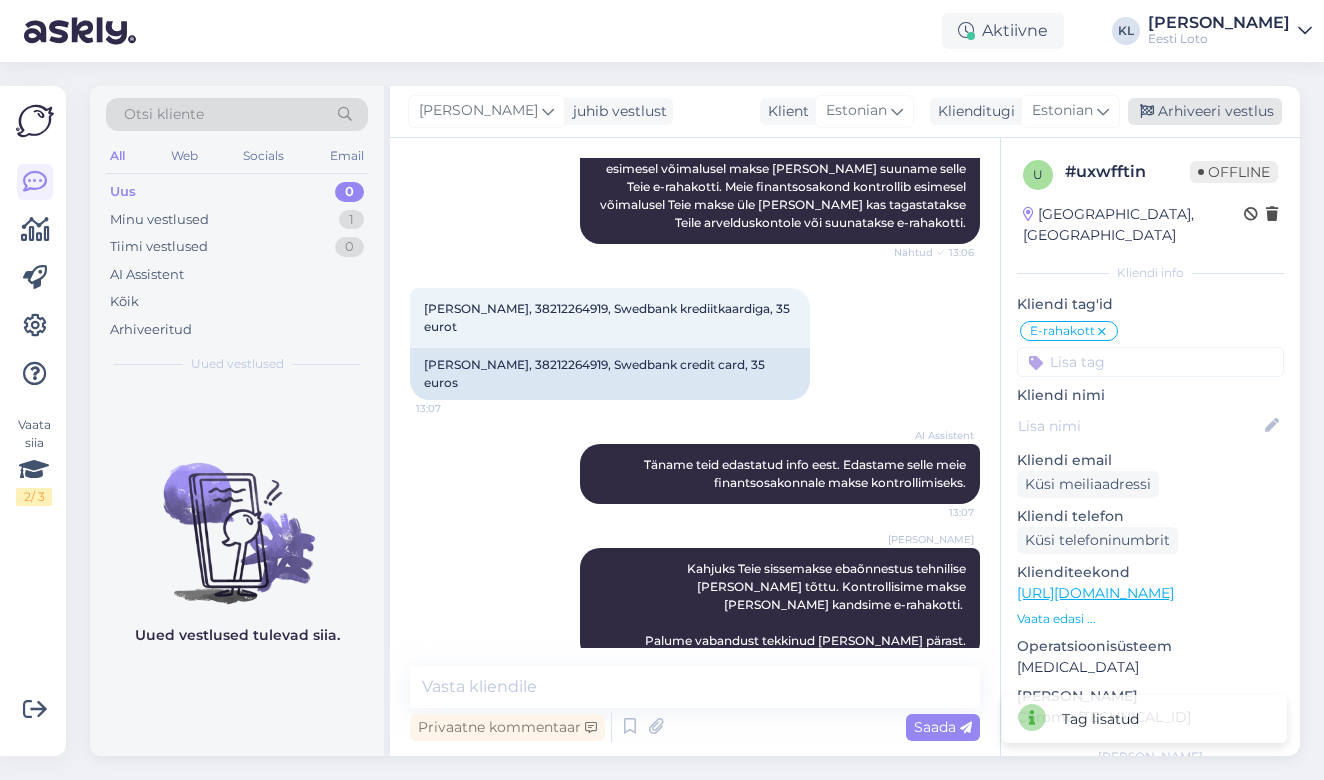 click on "Arhiveeri vestlus" at bounding box center [1205, 111] 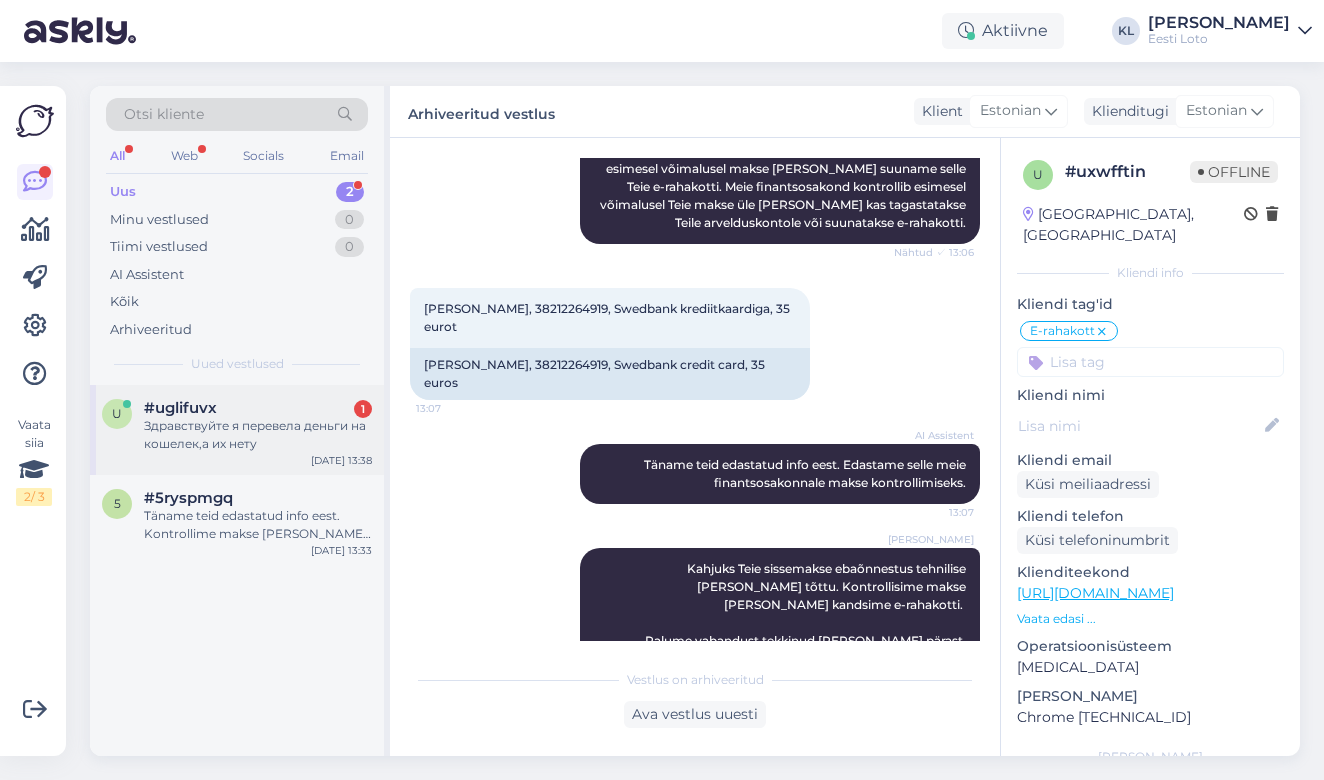 click on "Здравствуйте я перевела деньги на кошелек,а их нету" at bounding box center [258, 435] 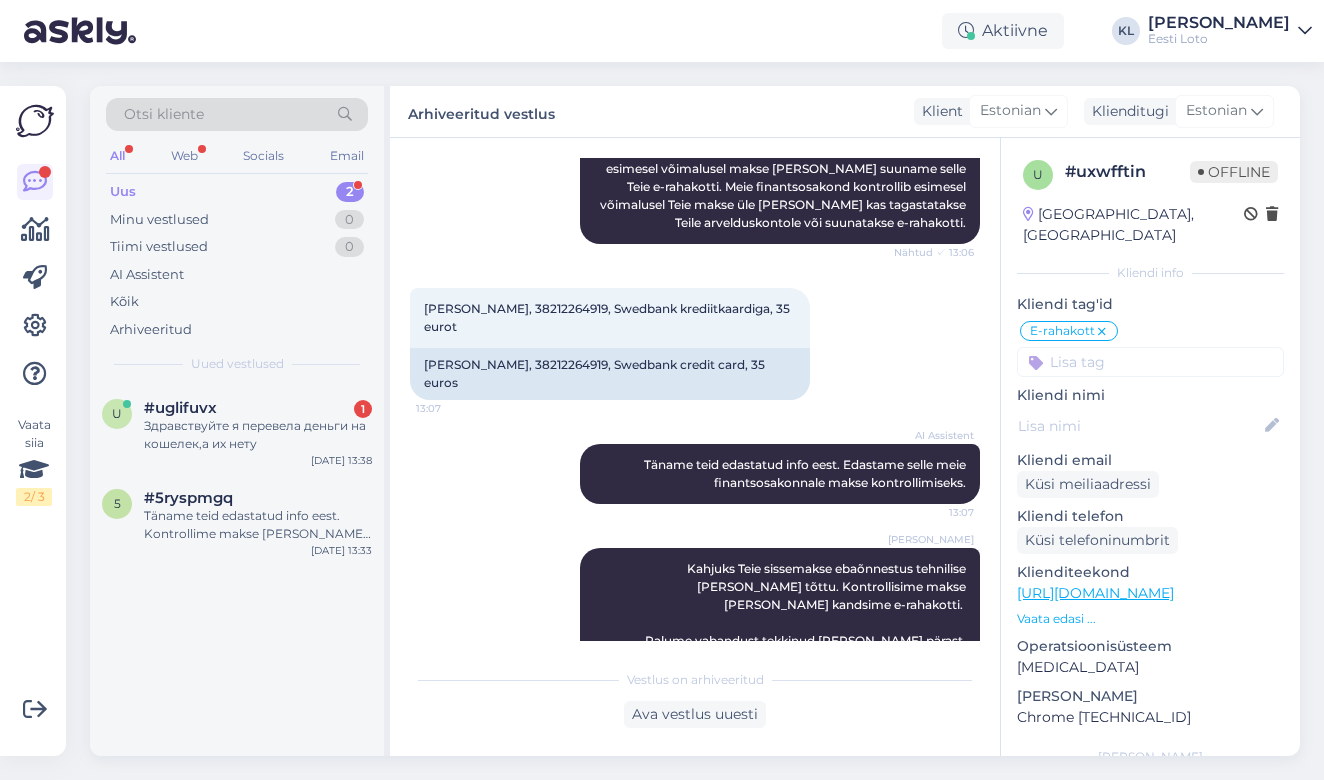 scroll, scrollTop: 0, scrollLeft: 0, axis: both 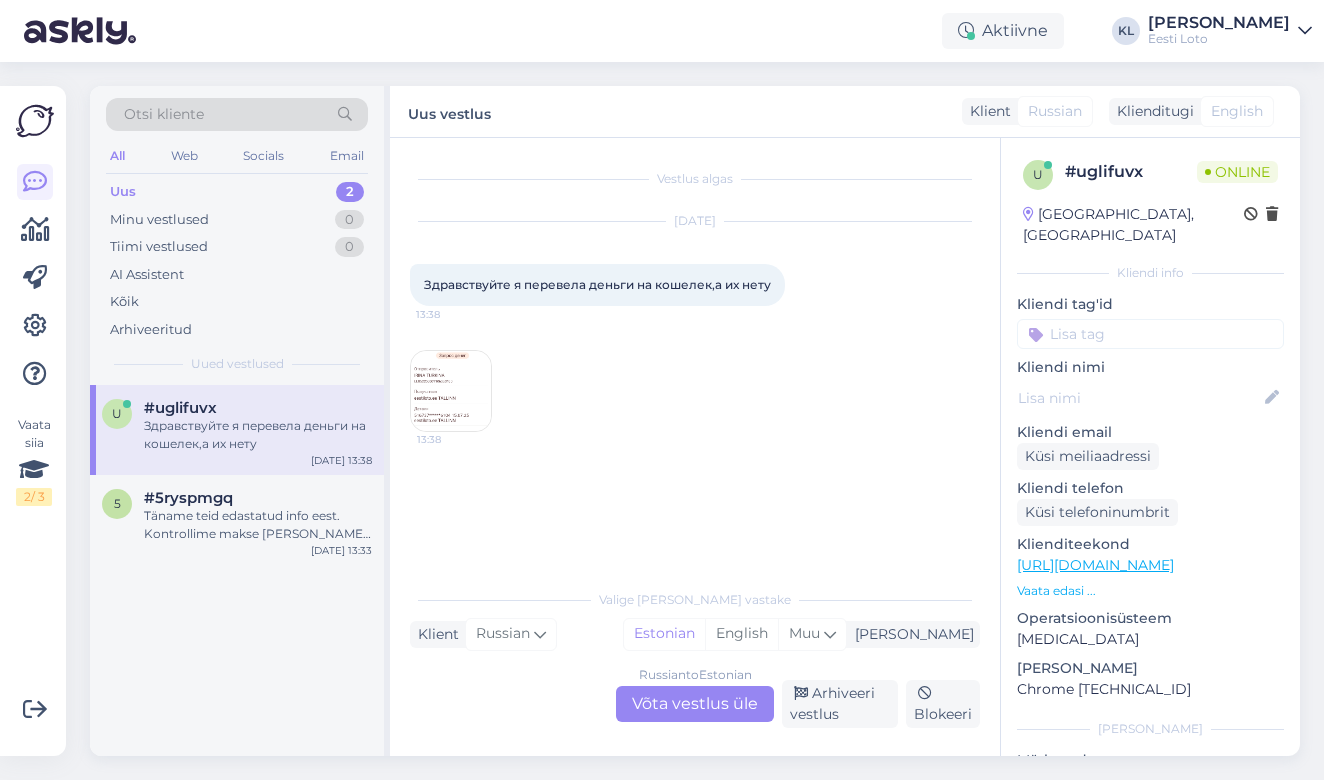 click on "Russian  to  Estonian Võta vestlus üle" at bounding box center (695, 704) 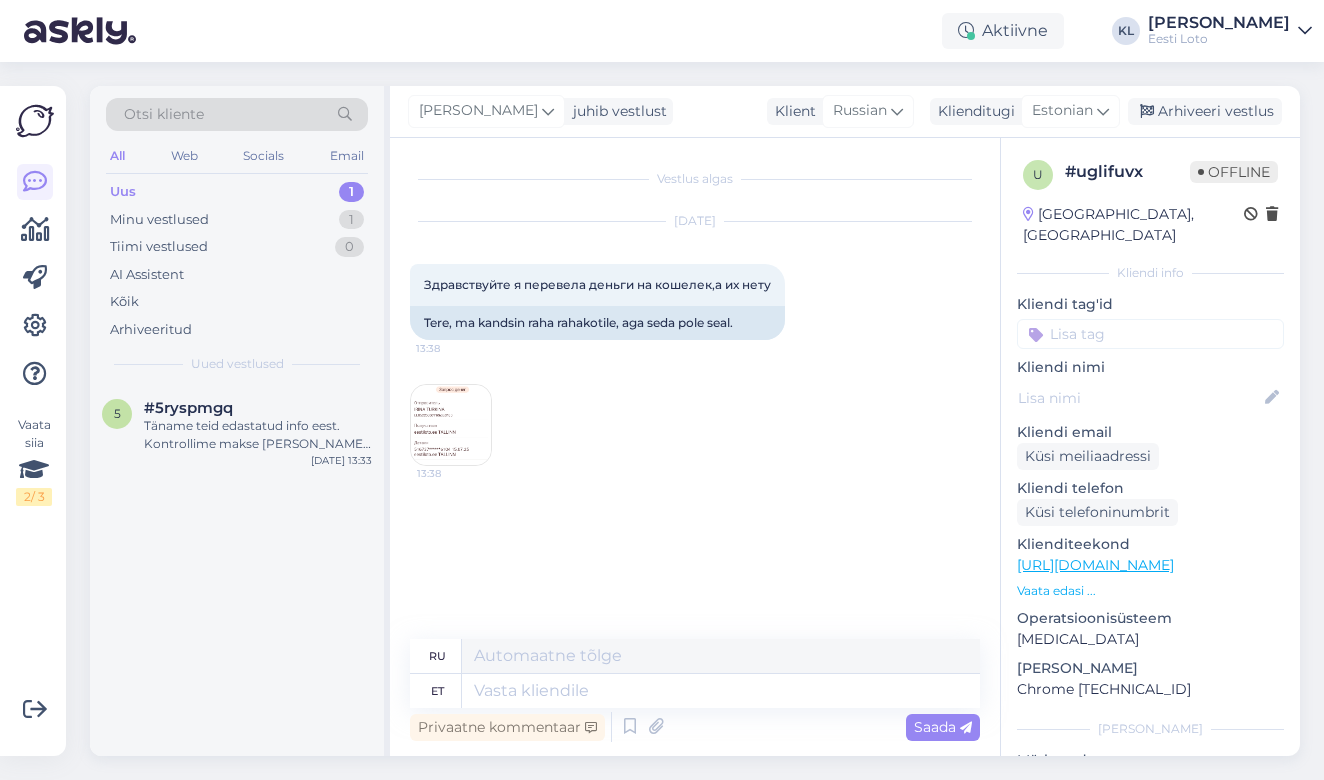 click at bounding box center (451, 425) 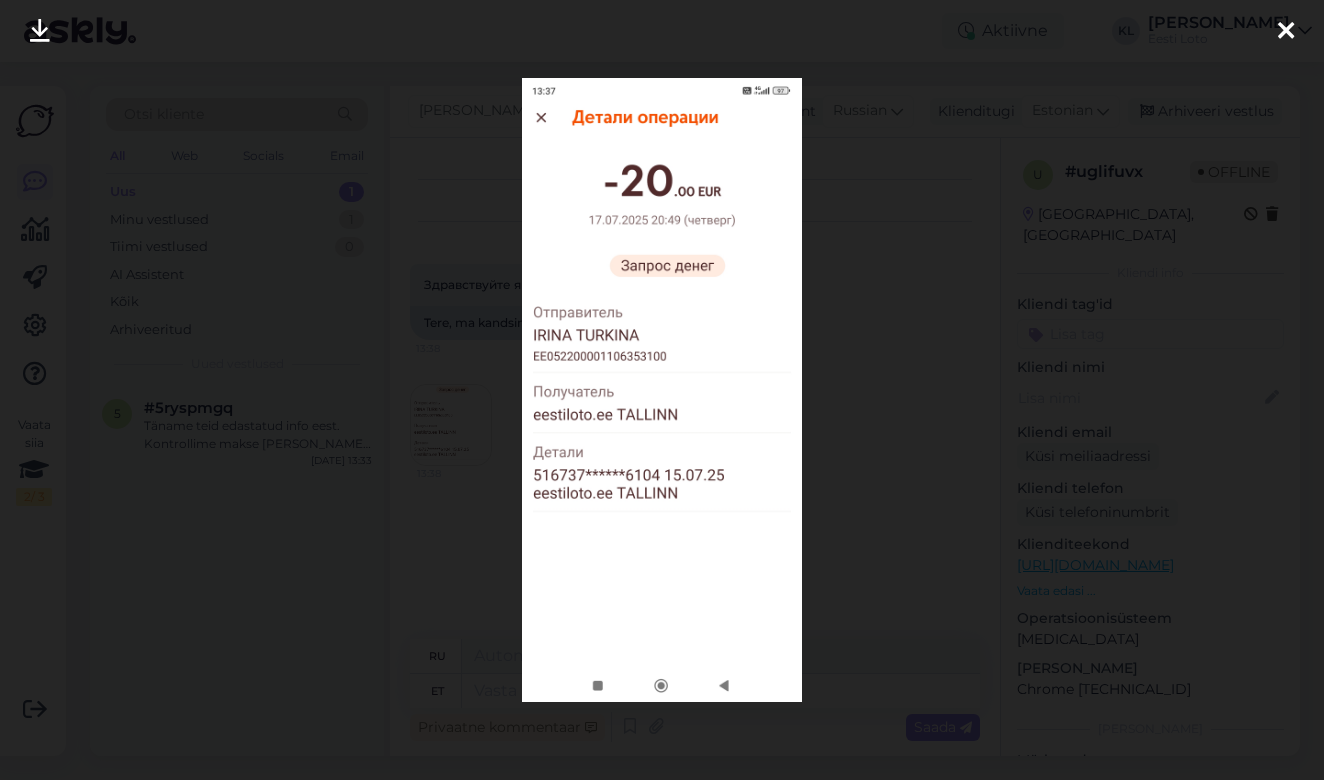 click at bounding box center [1286, 32] 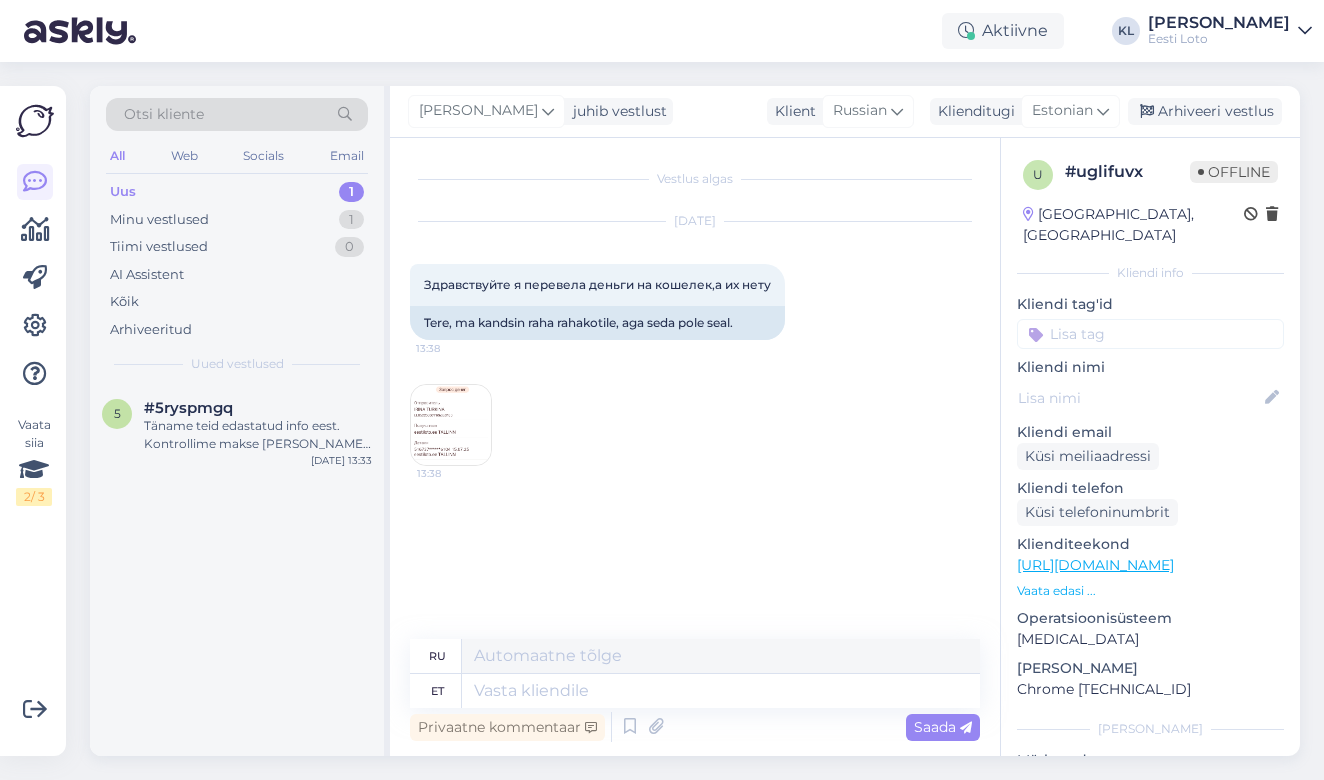 click at bounding box center [451, 425] 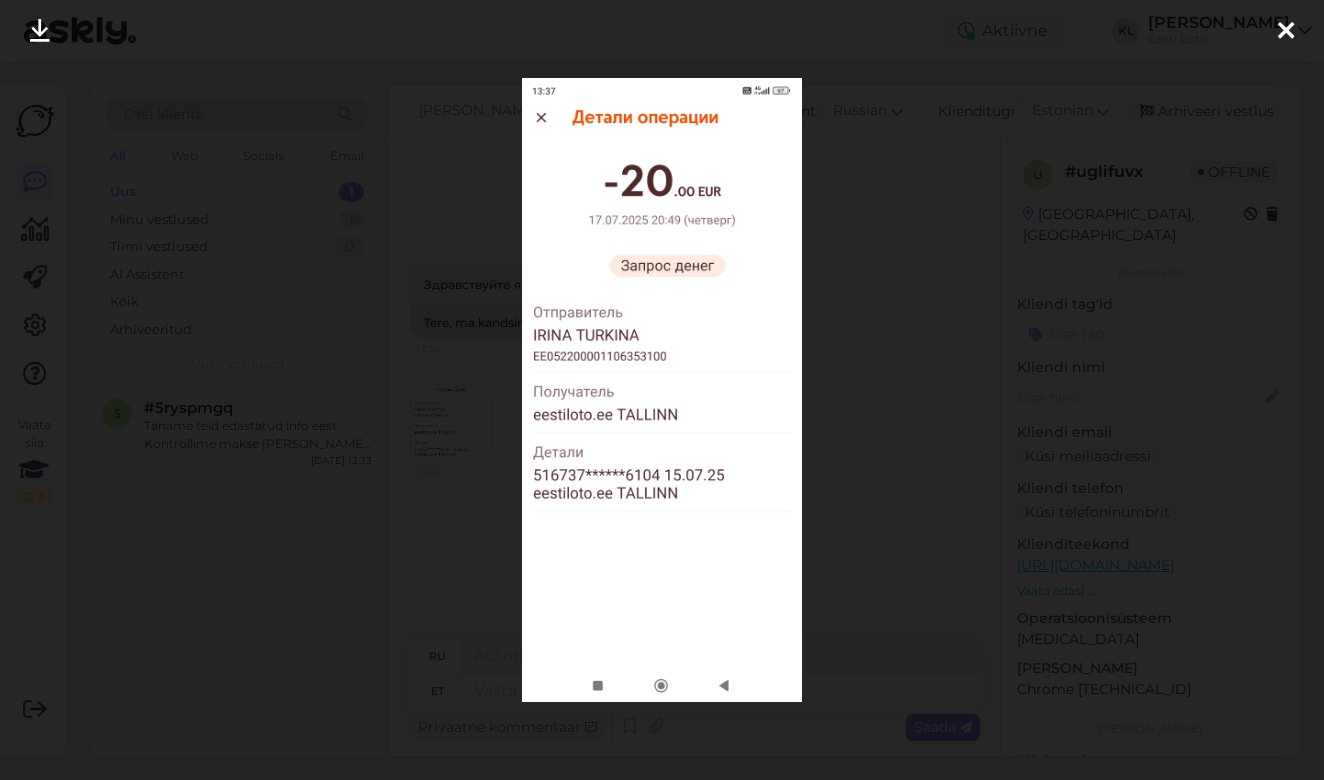 click at bounding box center [1286, 32] 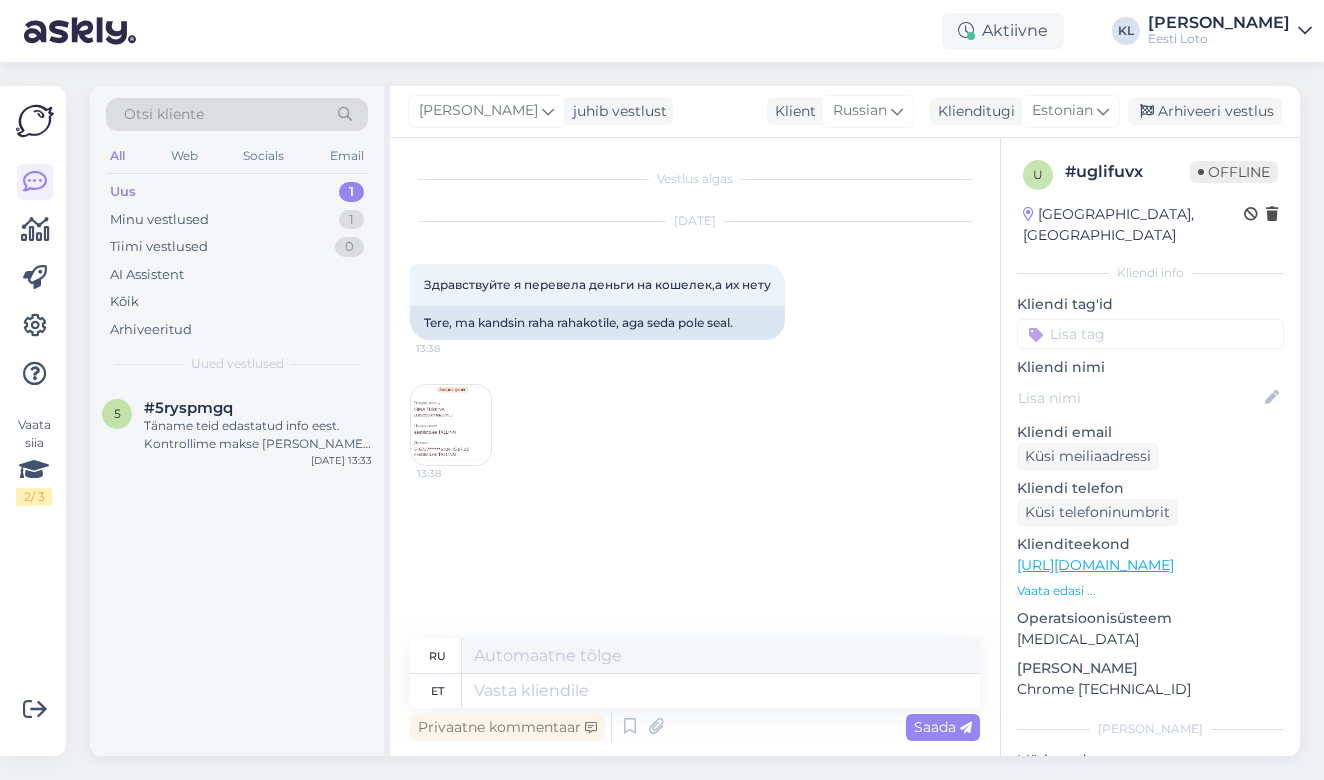 click at bounding box center (451, 425) 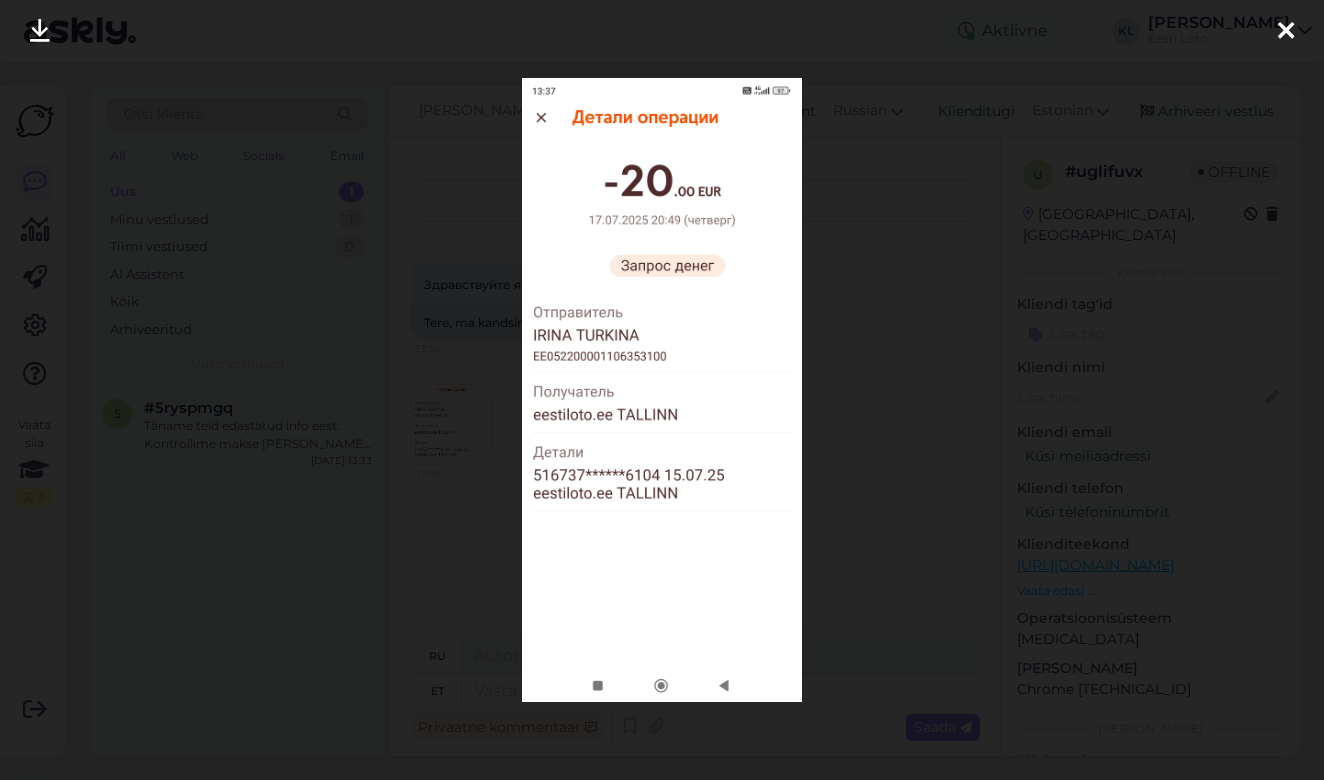 click at bounding box center (1286, 32) 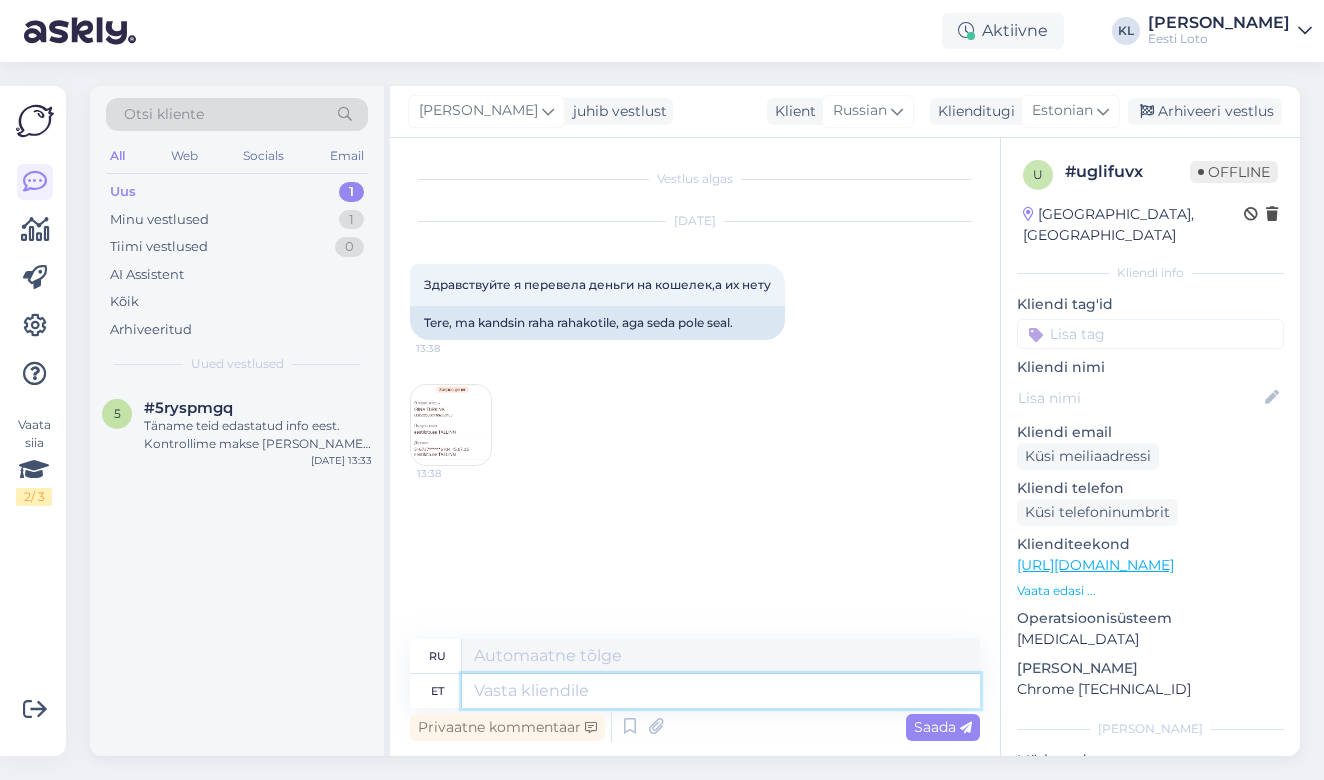 click at bounding box center (721, 691) 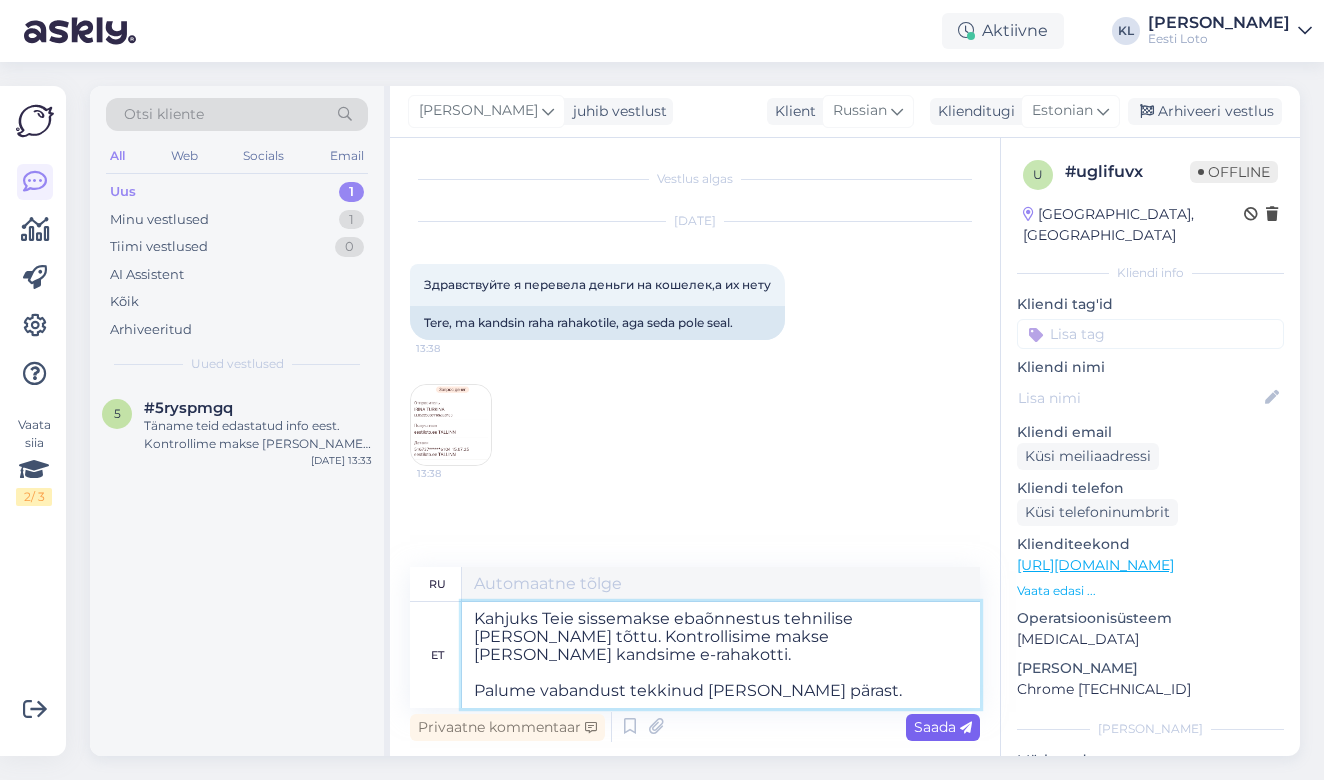 type on "К сожалению, ваш депозит не был зачислен из-за технической ошибки. Мы проверили платёж и перевели его на ваш электронный кошелёк.
Приносим извинения за ошибку." 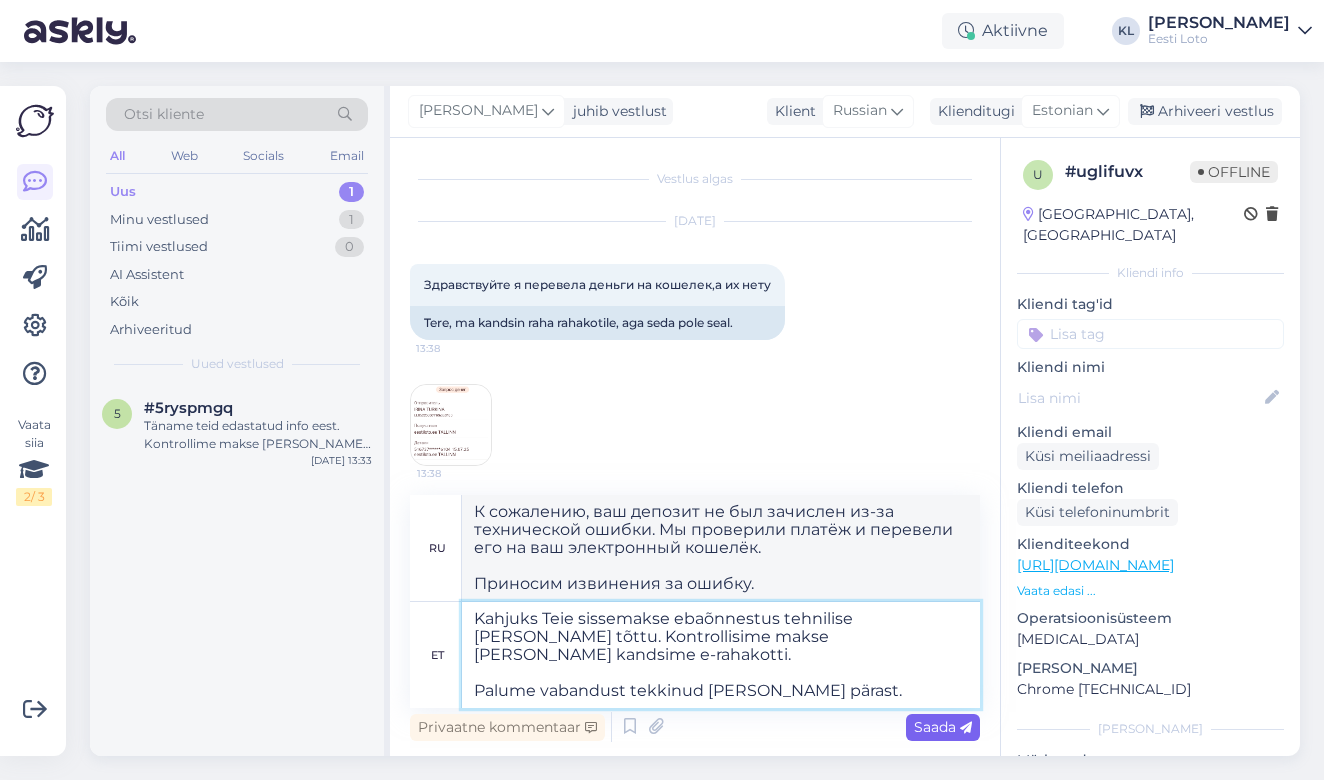 type on "Kahjuks Teie sissemakse ebaõnnestus tehnilise [PERSON_NAME] tõttu. Kontrollisime makse [PERSON_NAME] kandsime e-rahakotti.
Palume vabandust tekkinud [PERSON_NAME] pärast." 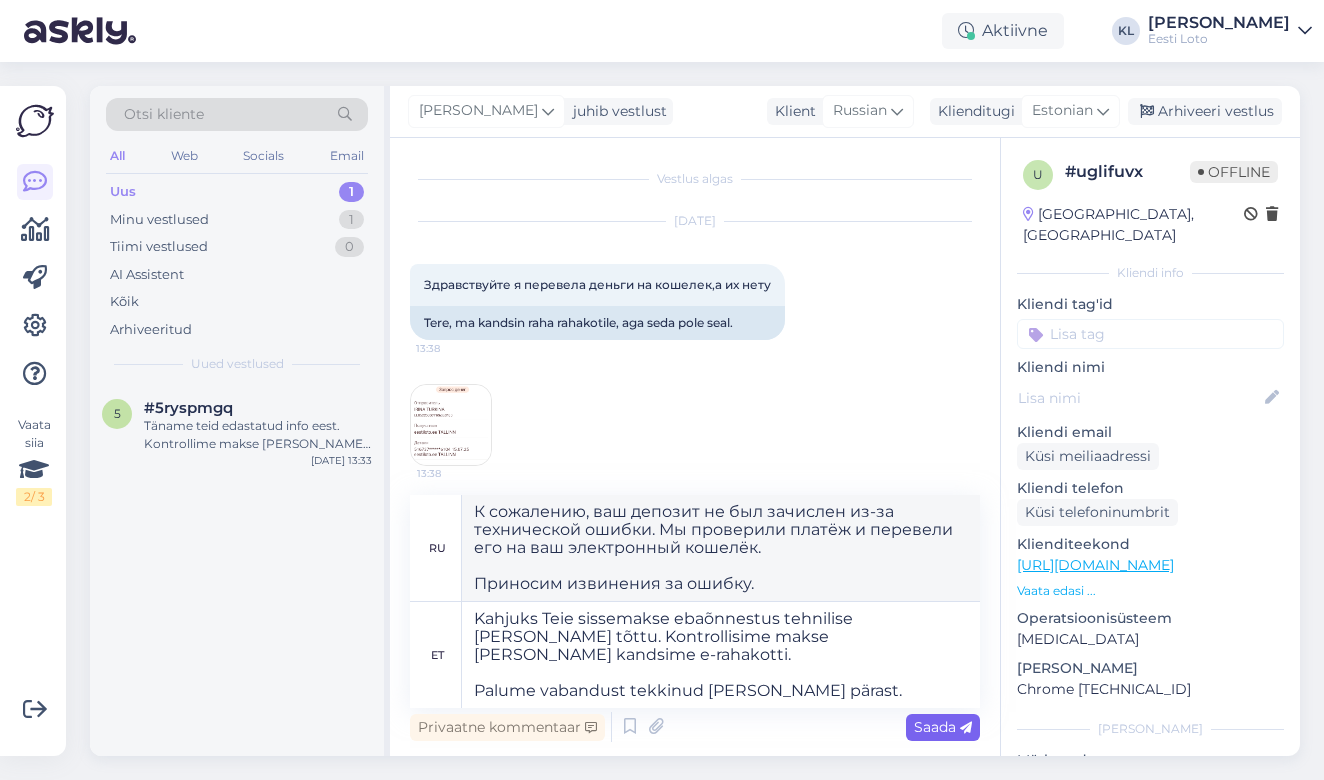click on "Saada" at bounding box center (943, 727) 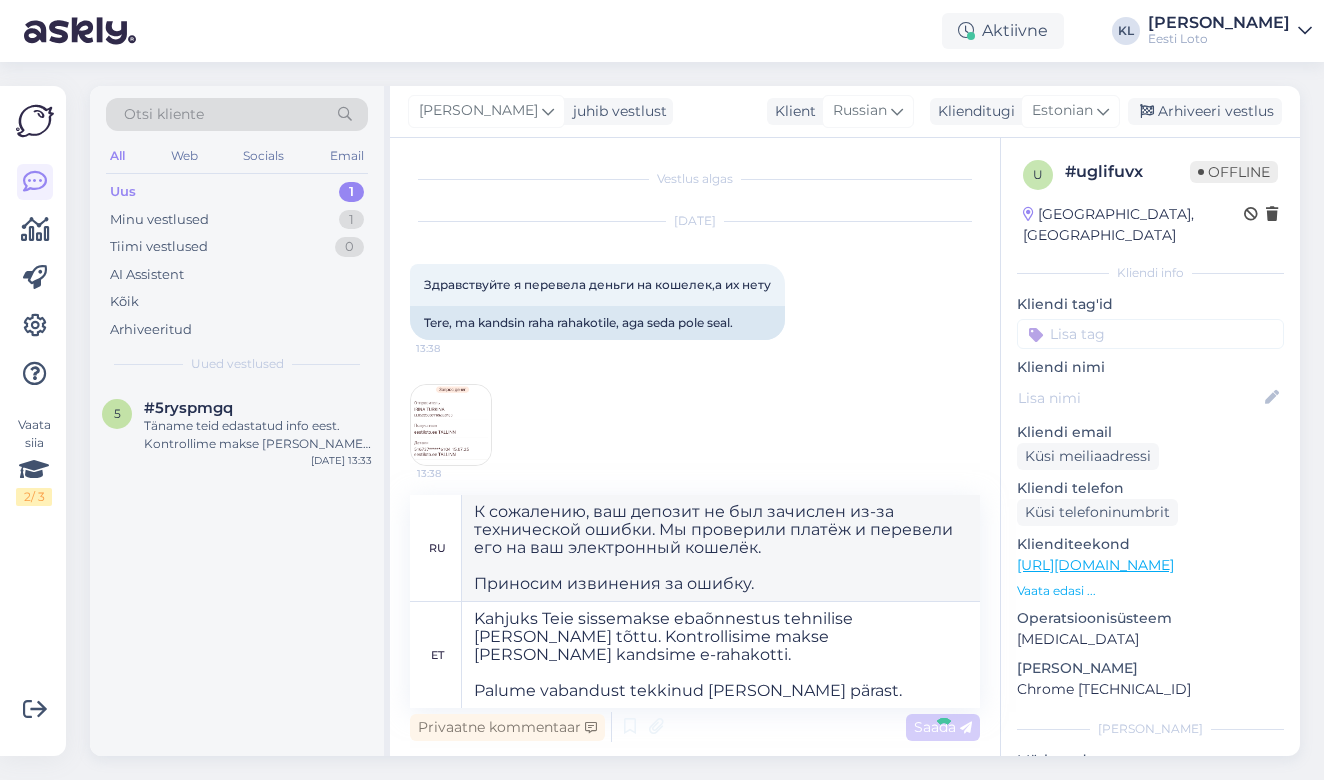 type 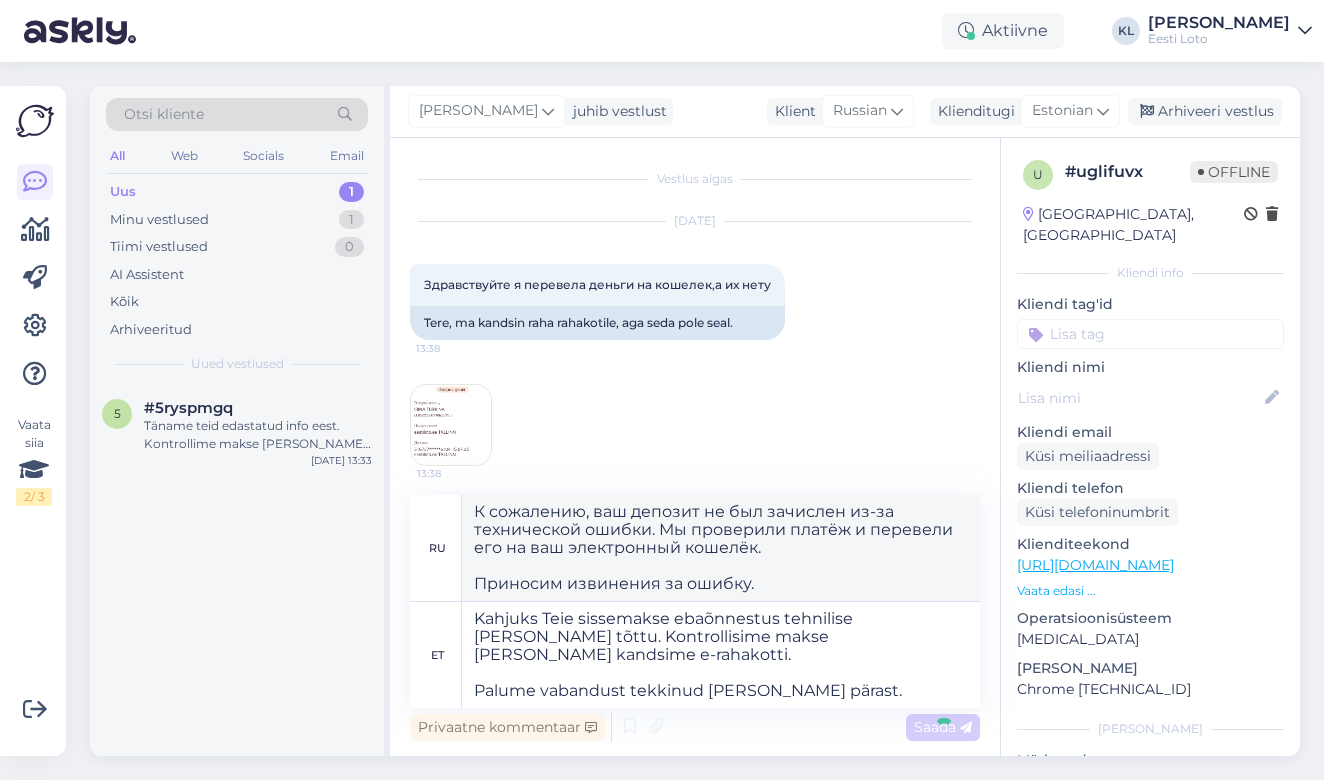 type 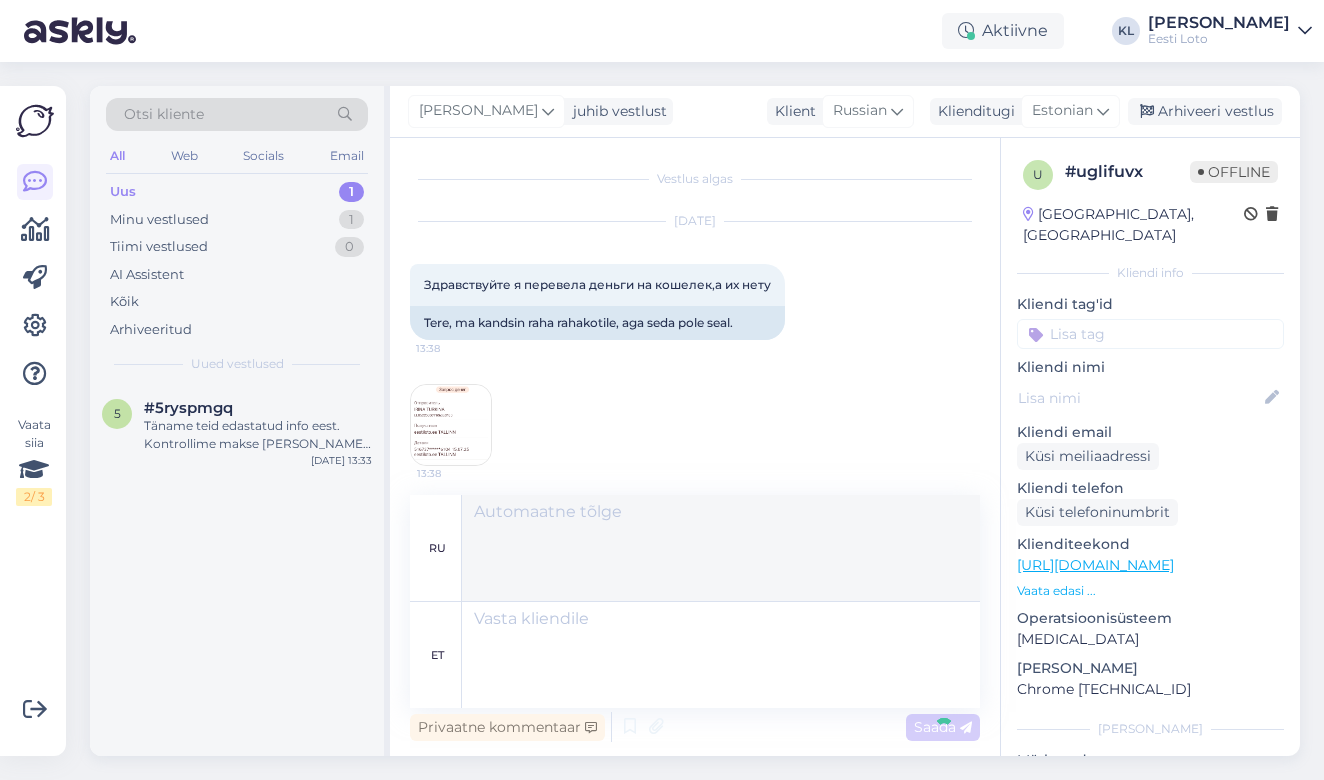 scroll, scrollTop: 113, scrollLeft: 0, axis: vertical 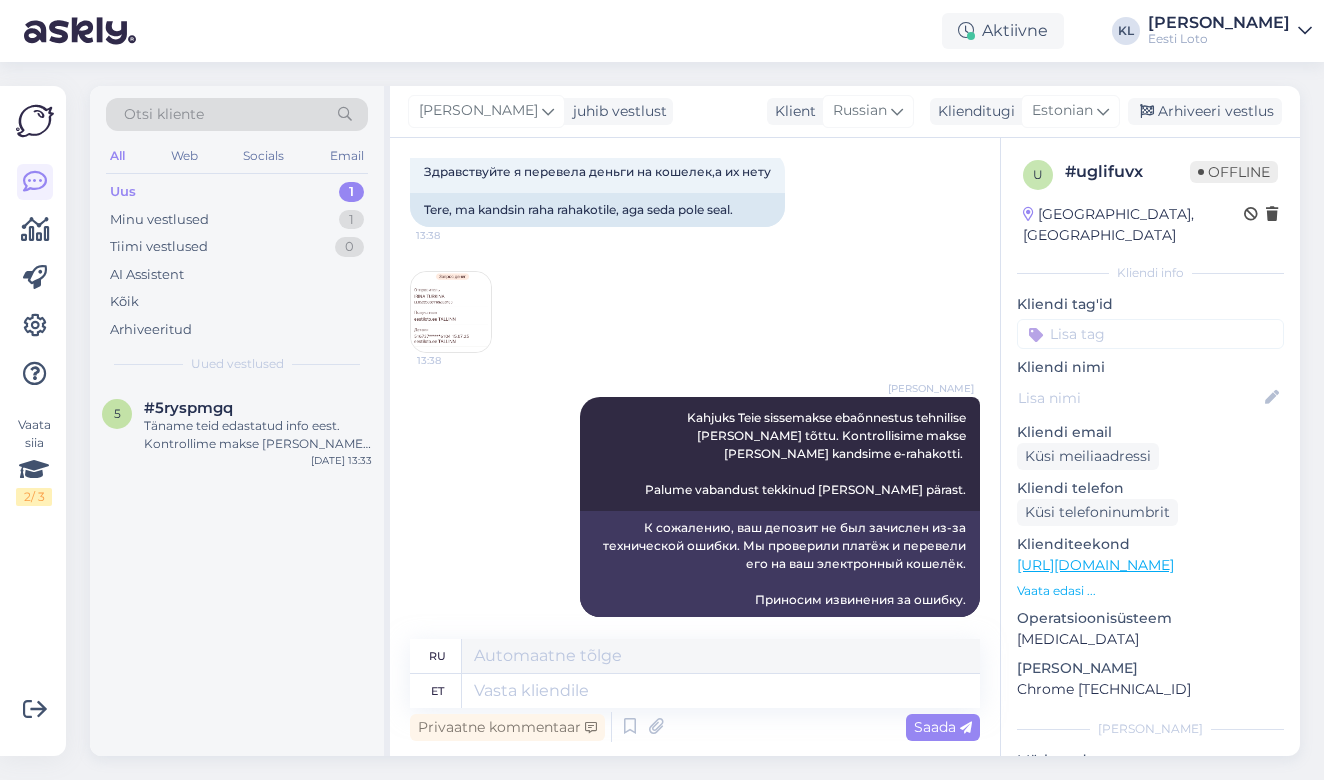 click at bounding box center [1150, 334] 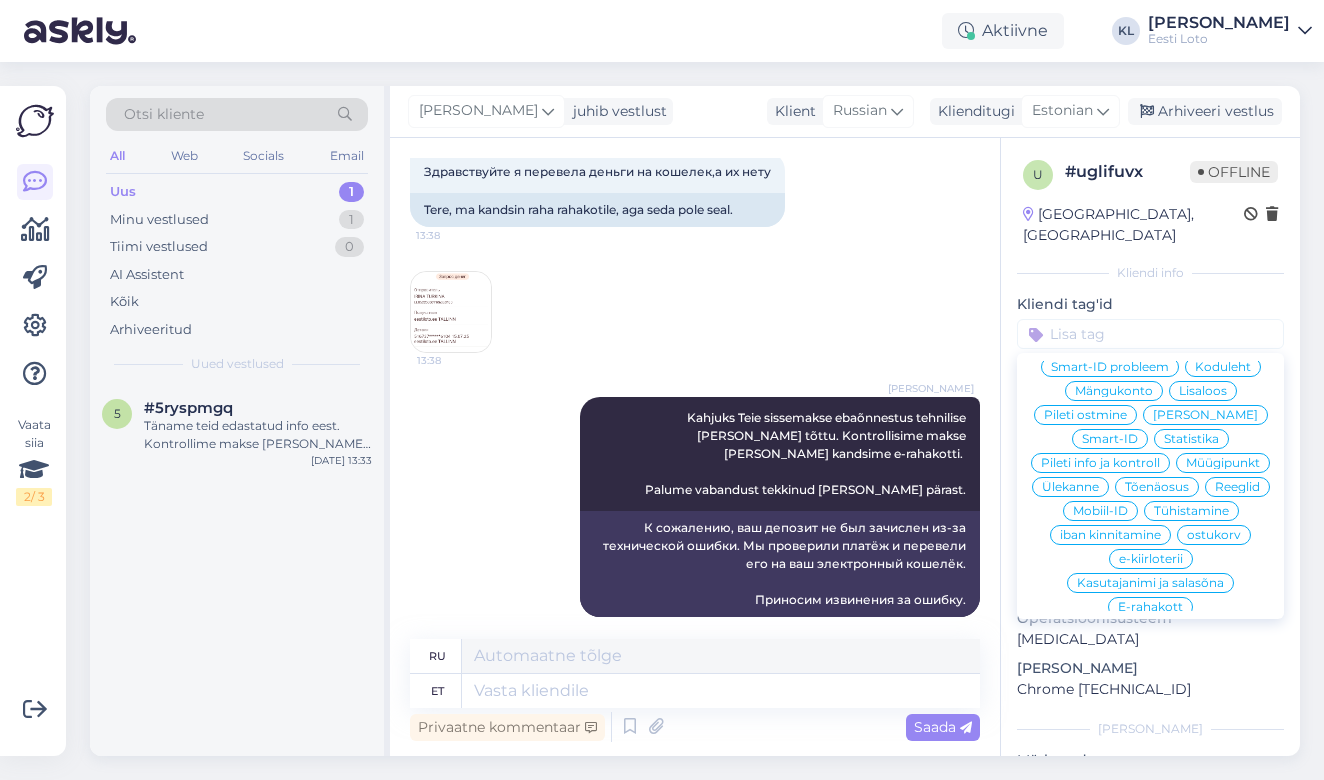 click on "E-rahakott" at bounding box center (1150, 607) 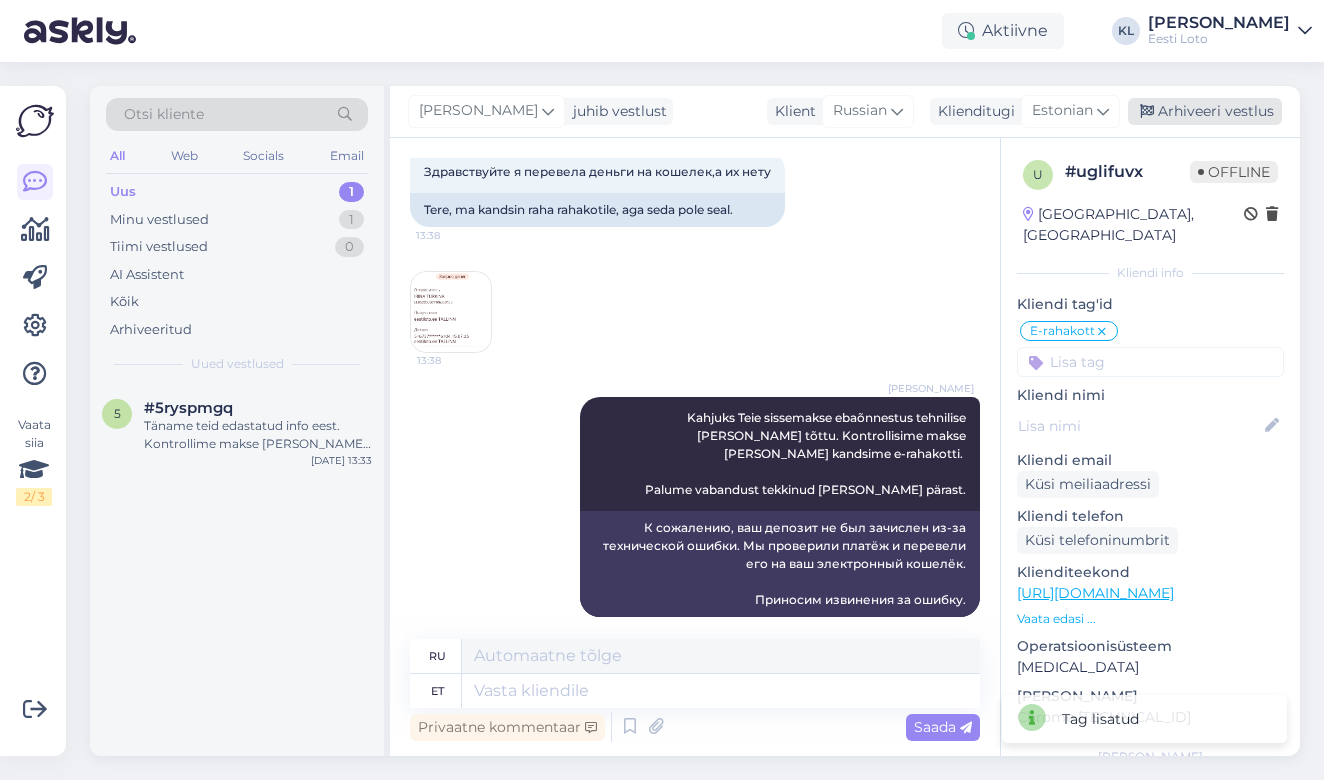 click on "Arhiveeri vestlus" at bounding box center (1205, 111) 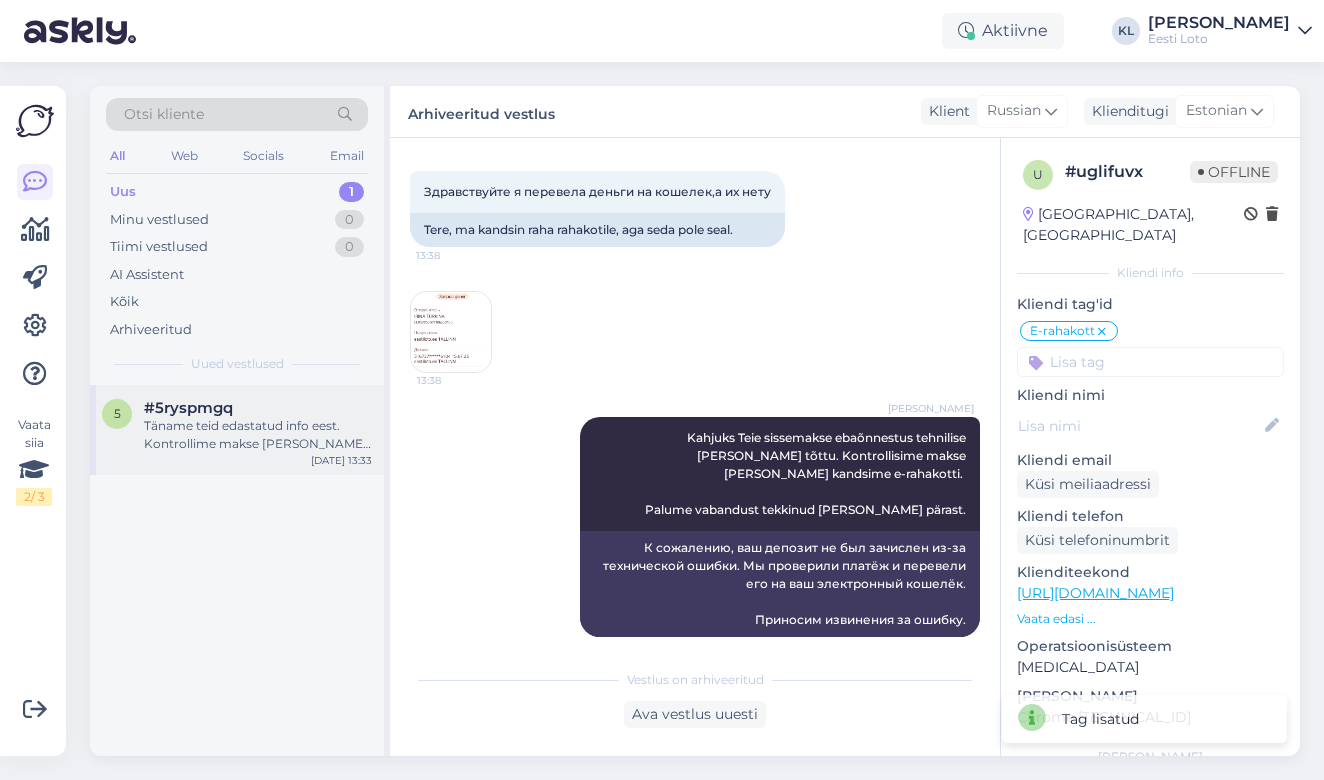 click on "Täname teid edastatud info eest. Kontrollime makse [PERSON_NAME] suuname selle teie e-rahakotti." at bounding box center (258, 435) 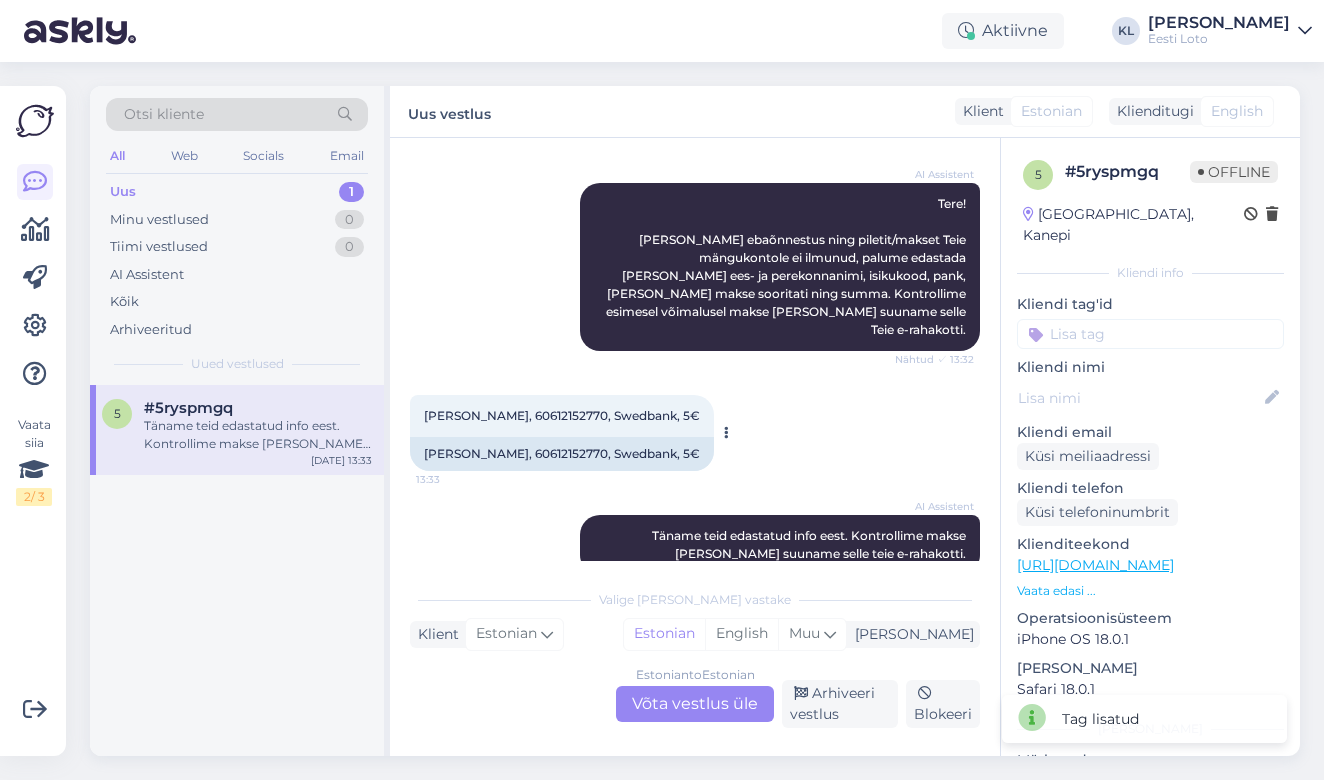 click on "[PERSON_NAME], 60612152770, Swedbank, 5€" at bounding box center (562, 415) 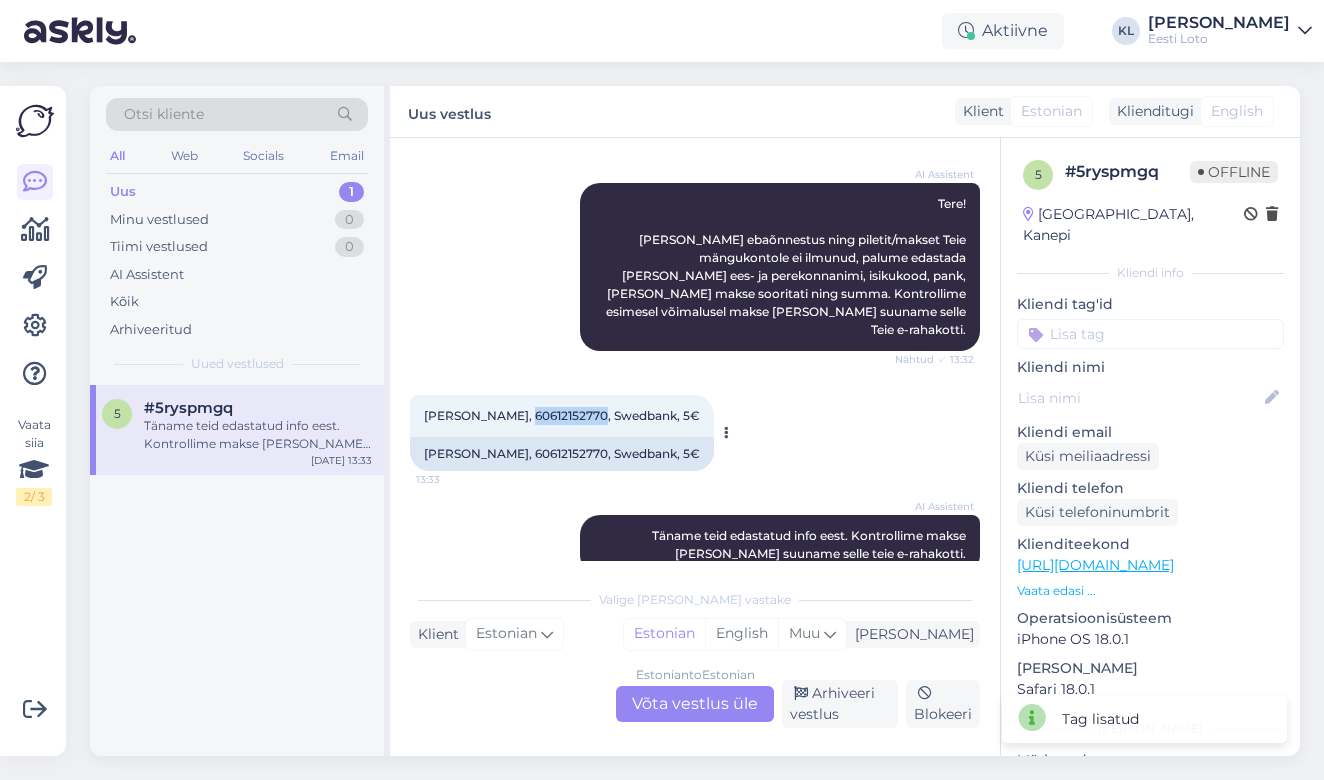 click on "[PERSON_NAME], 60612152770, Swedbank, 5€" at bounding box center [562, 415] 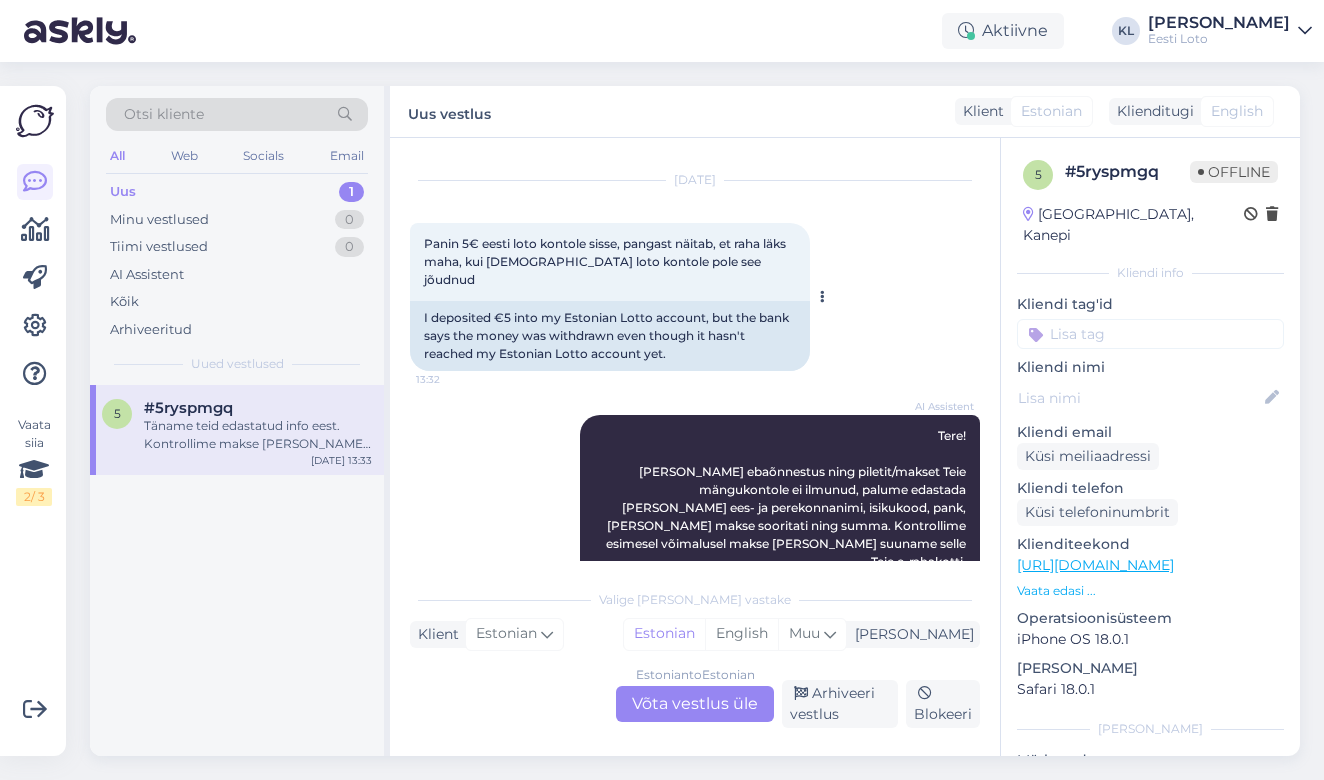 scroll, scrollTop: 171, scrollLeft: 0, axis: vertical 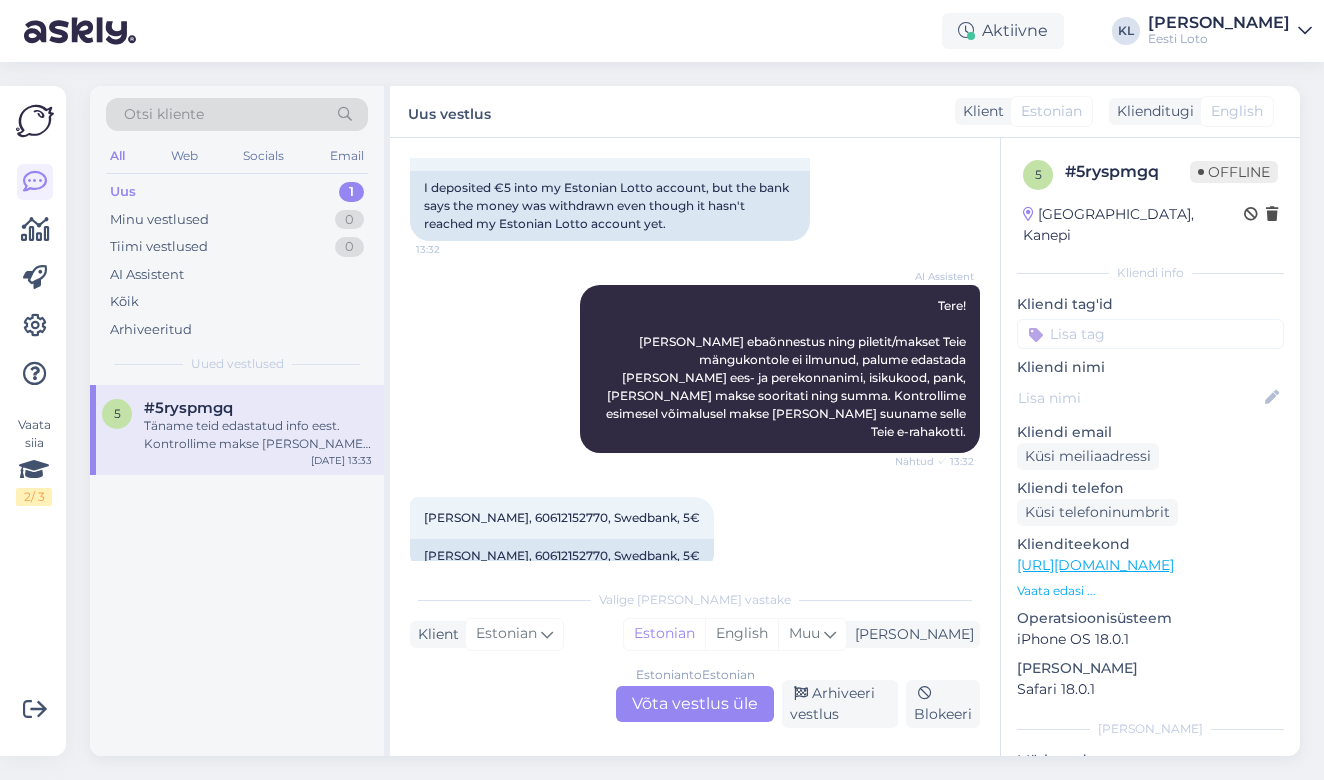 click on "Estonian  to  Estonian Võta vestlus üle" at bounding box center [695, 704] 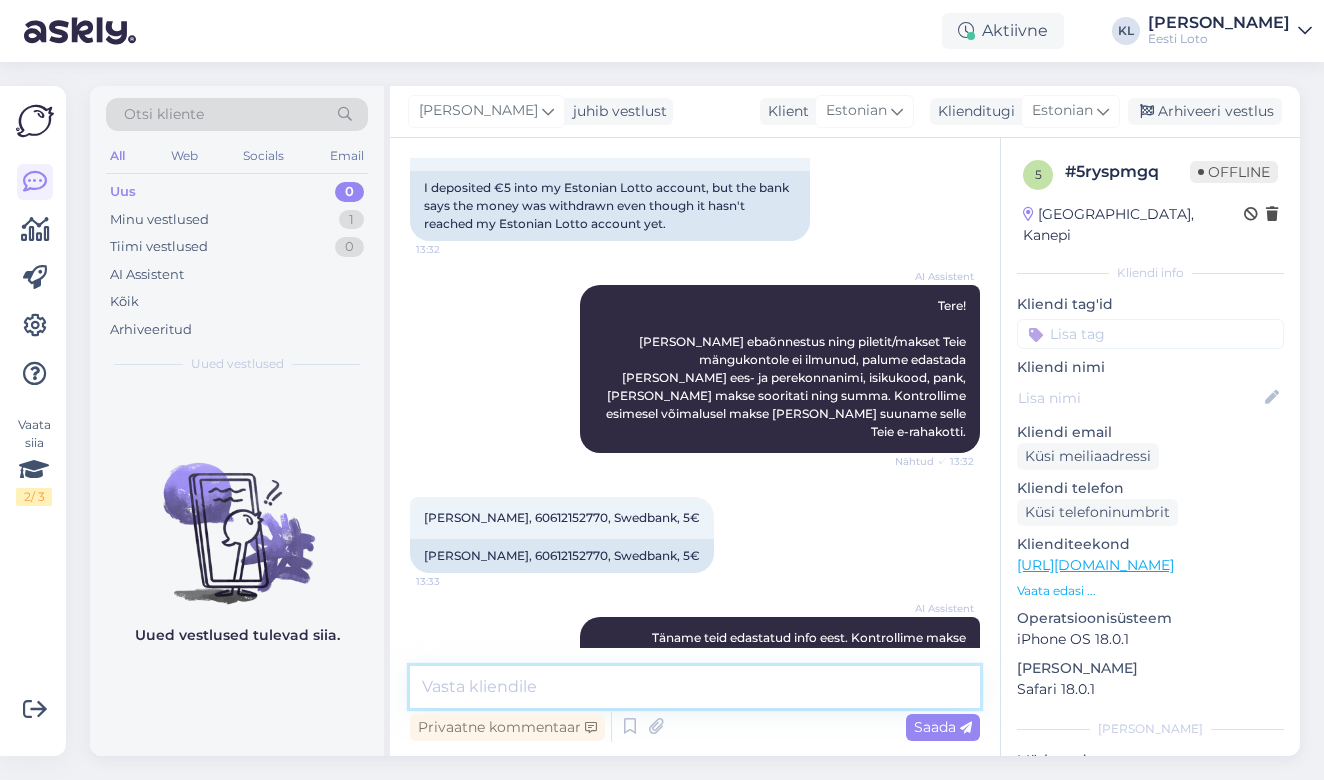 click at bounding box center [695, 687] 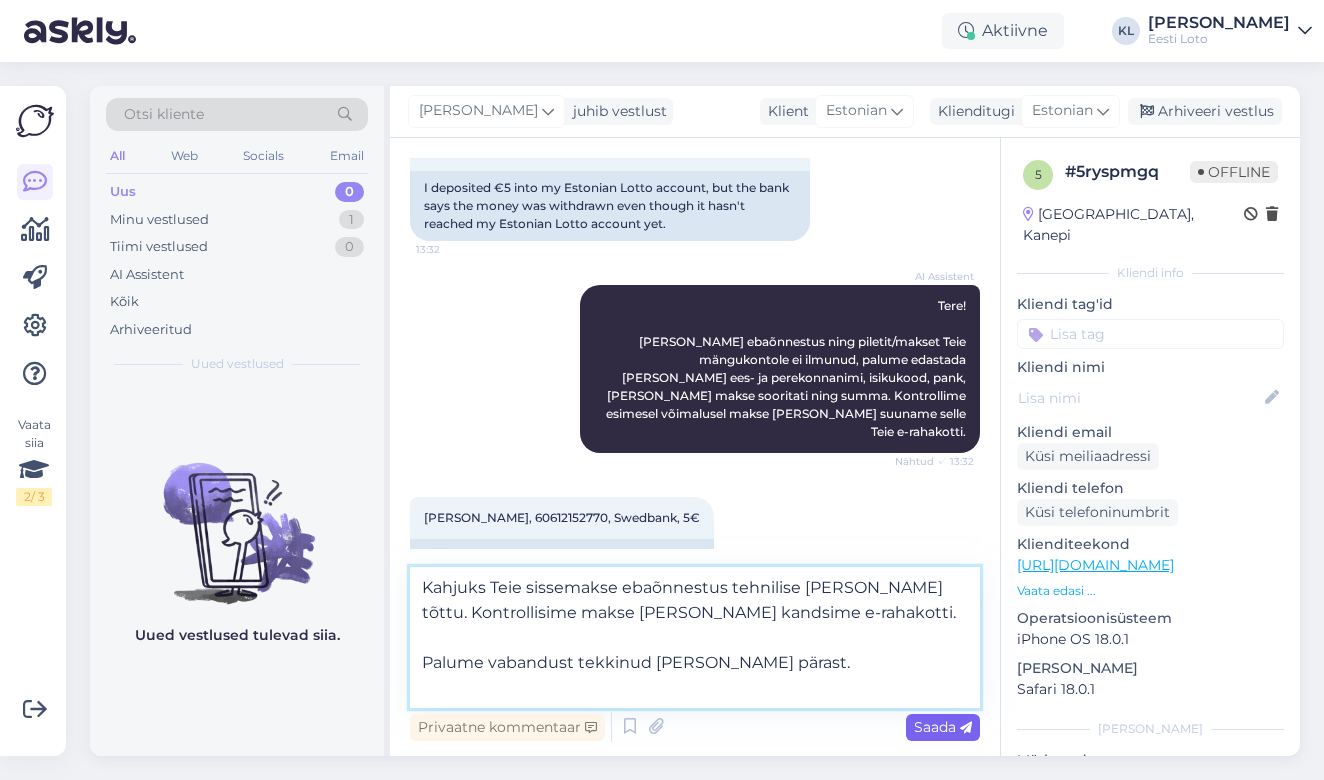 type on "Kahjuks Teie sissemakse ebaõnnestus tehnilise [PERSON_NAME] tõttu. Kontrollisime makse [PERSON_NAME] kandsime e-rahakotti.
Palume vabandust tekkinud [PERSON_NAME] pärast." 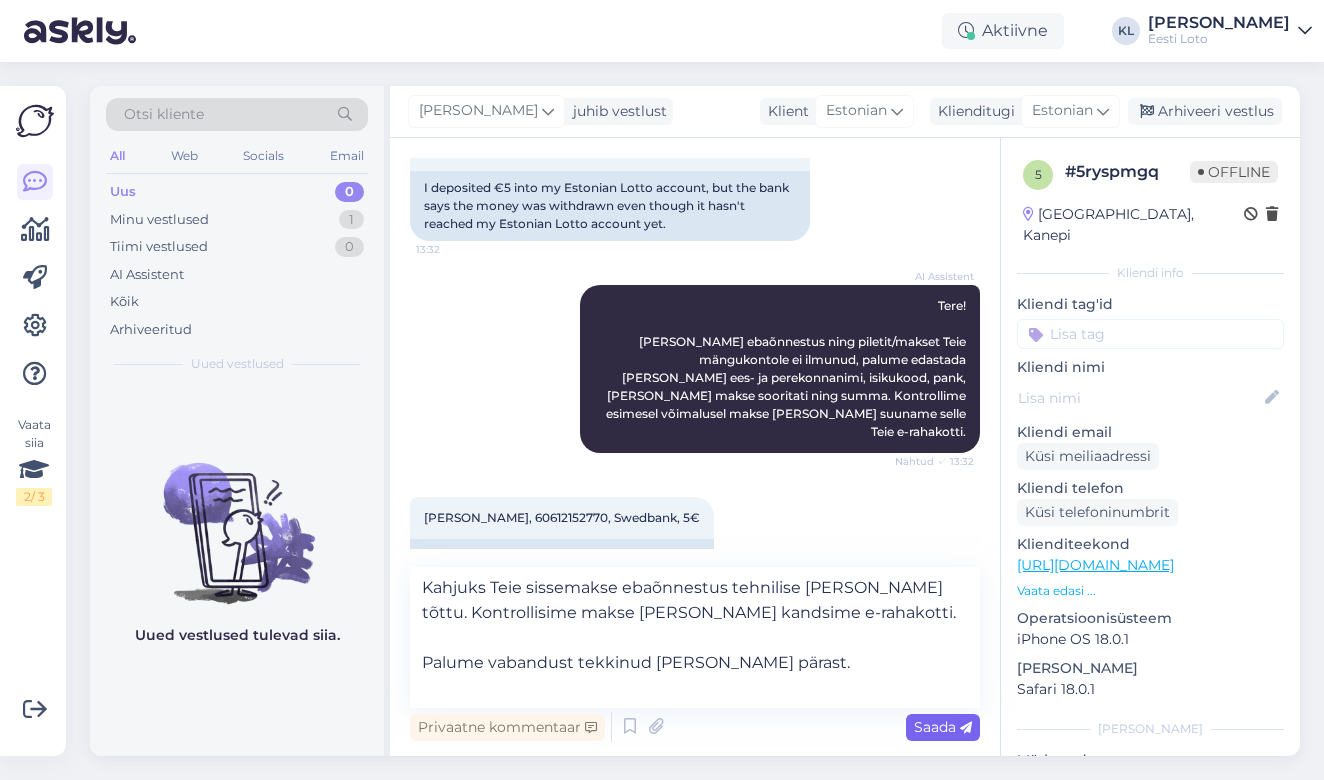 click on "Saada" at bounding box center (943, 727) 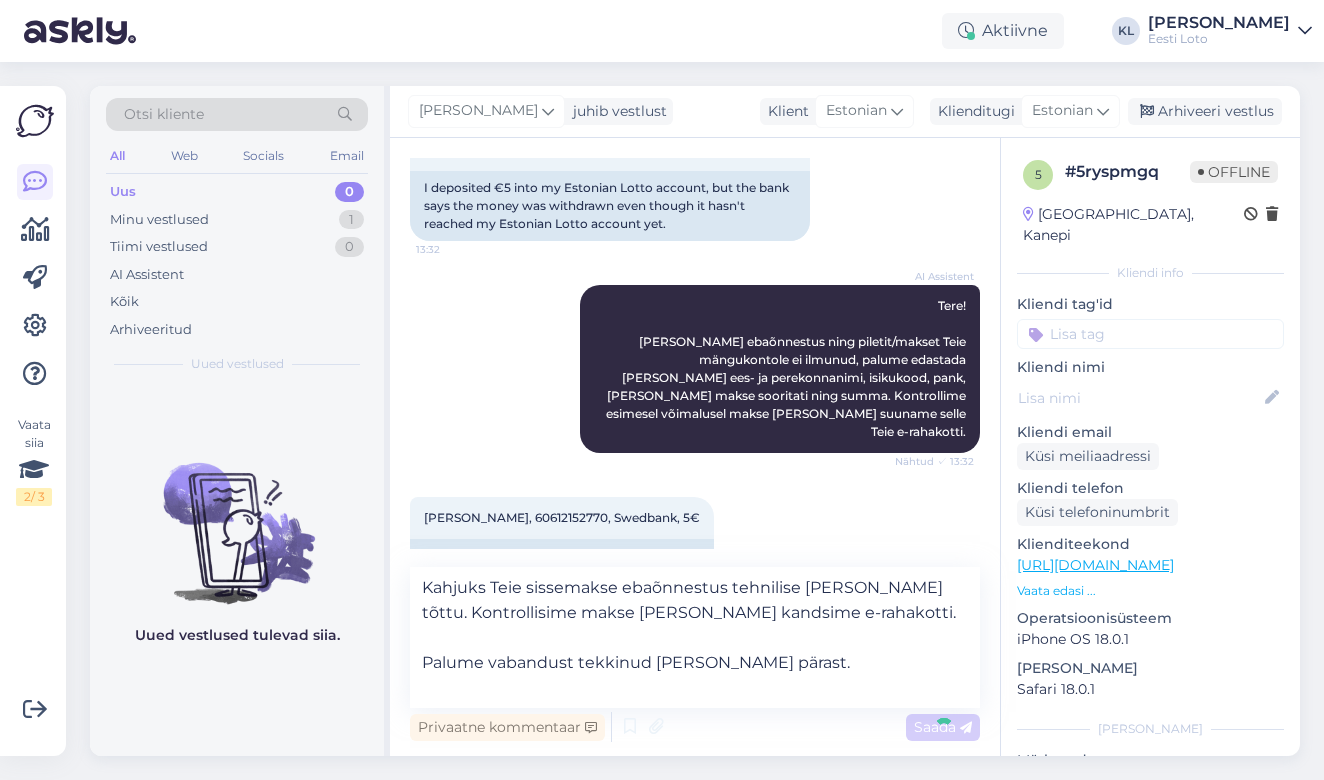 type 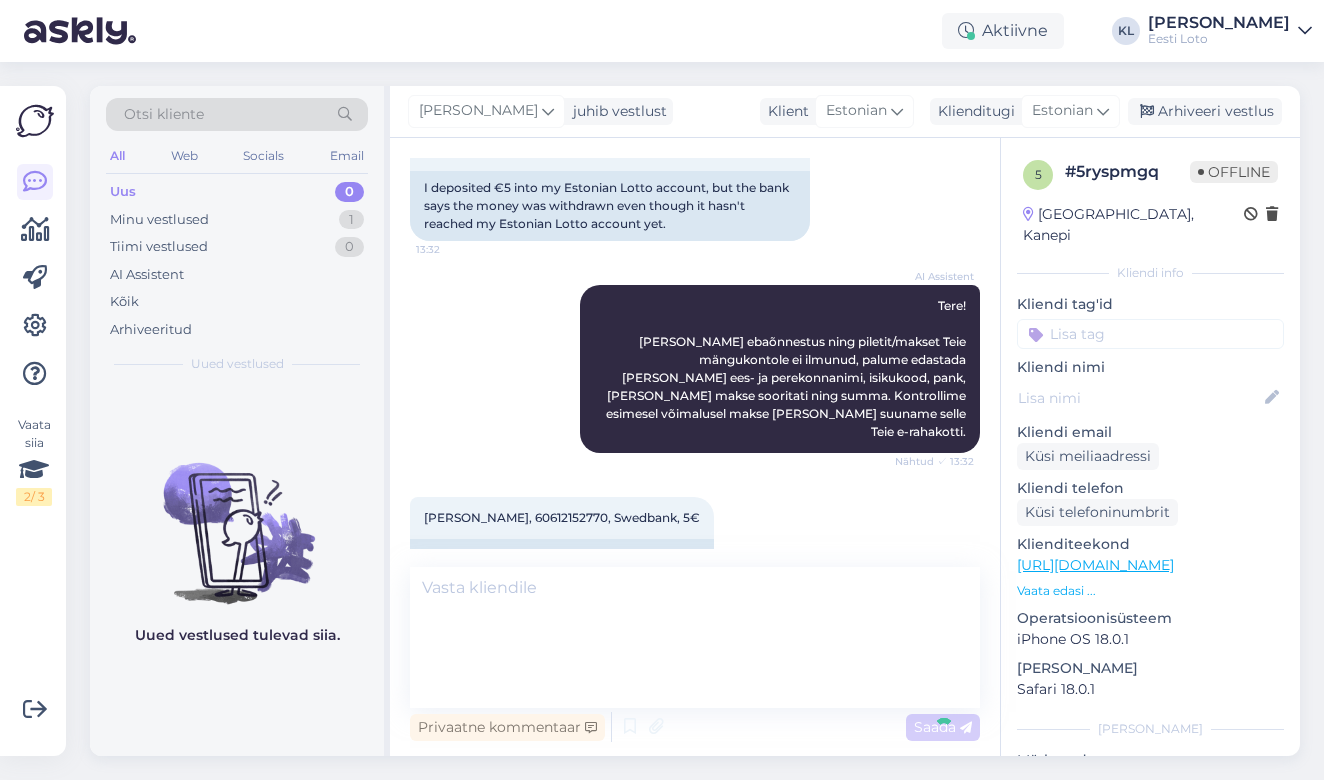 scroll, scrollTop: 326, scrollLeft: 0, axis: vertical 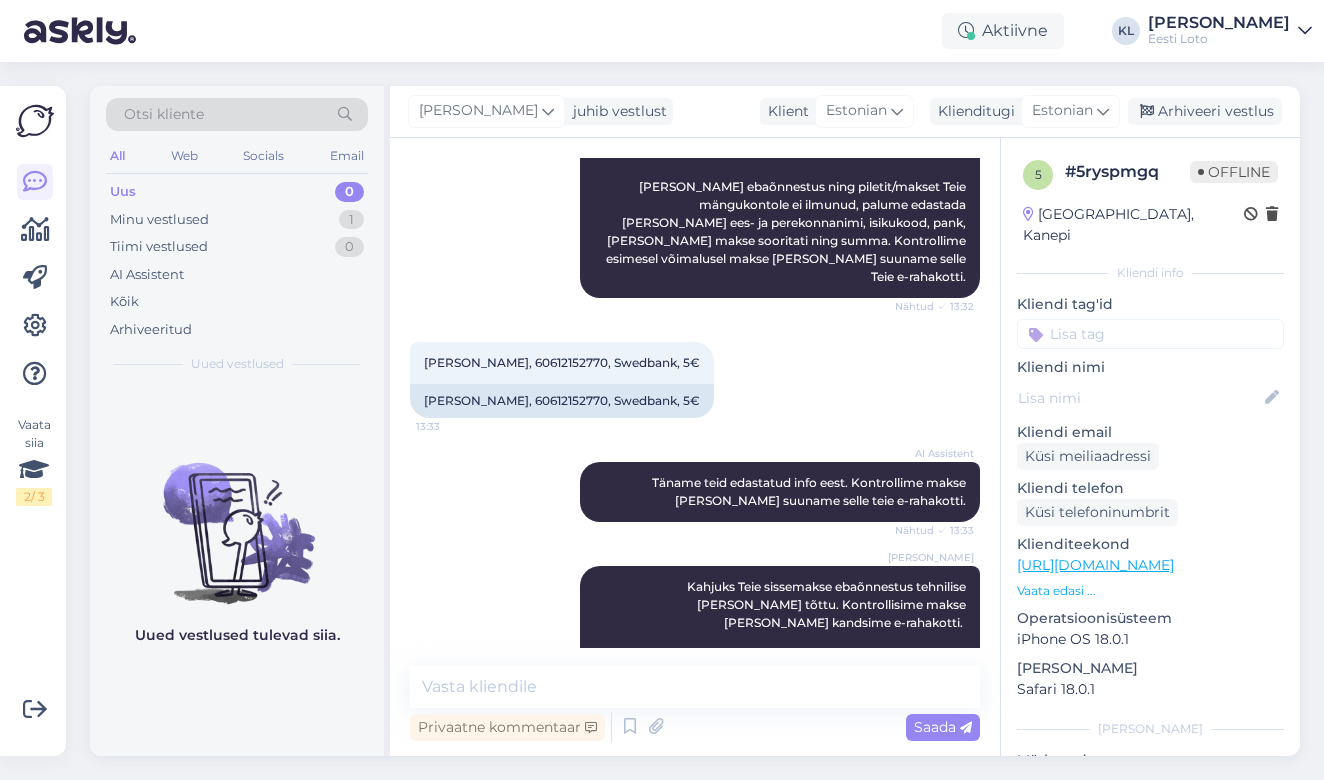 click at bounding box center [1150, 334] 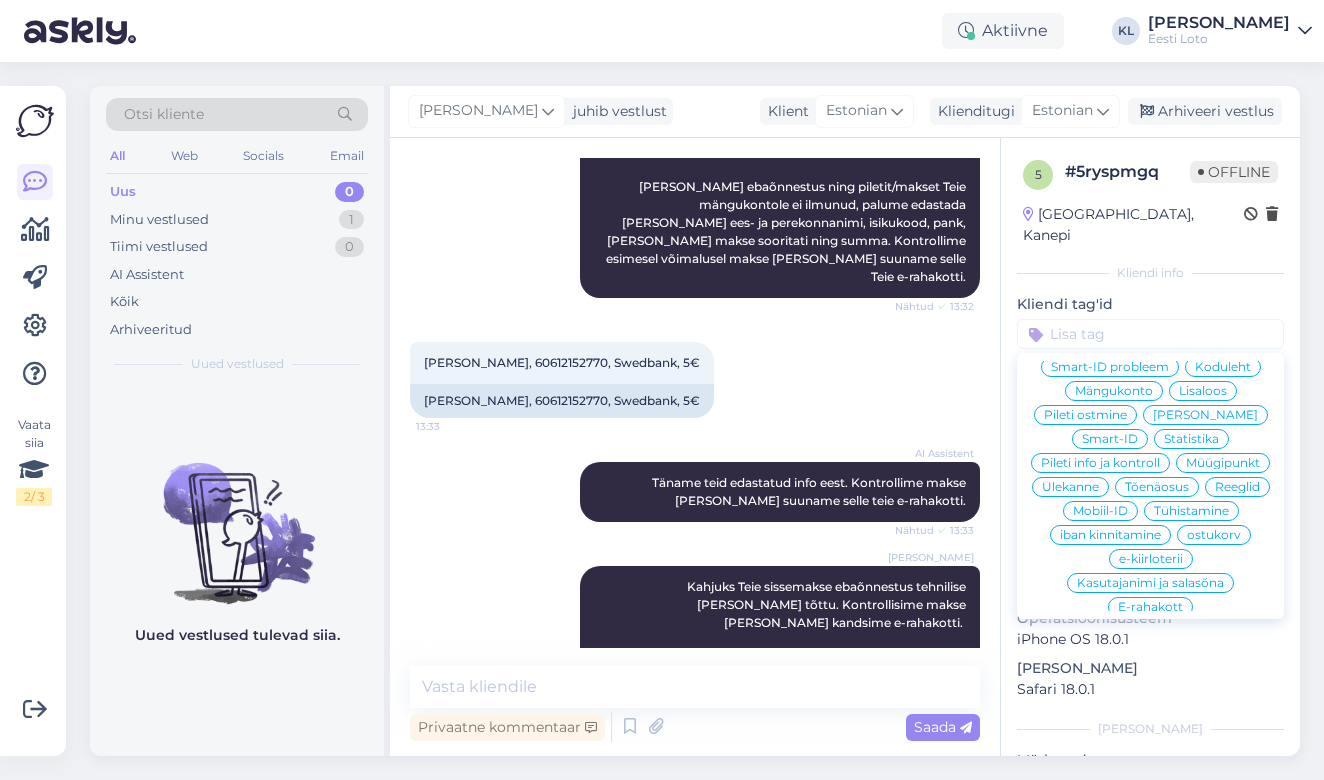 click on "E-rahakott" at bounding box center (1150, 607) 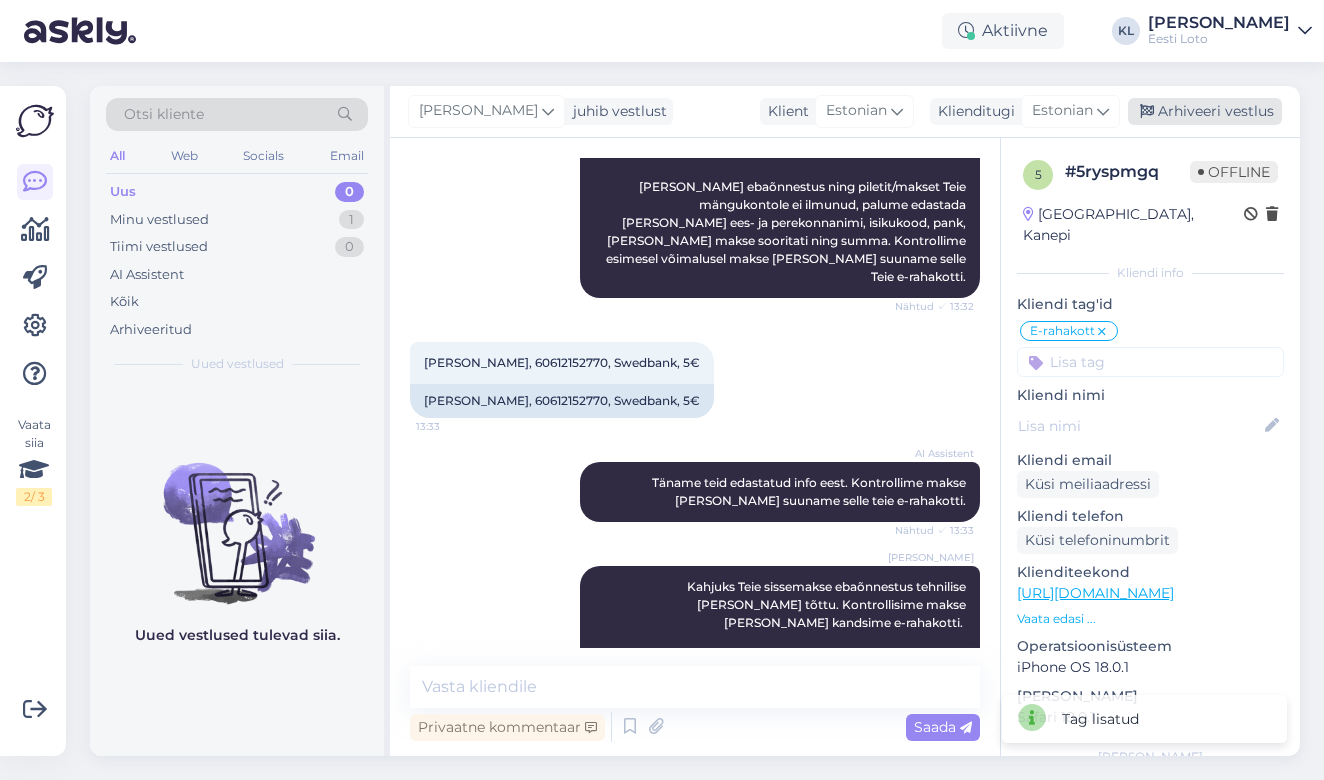 click on "Arhiveeri vestlus" at bounding box center (1205, 111) 